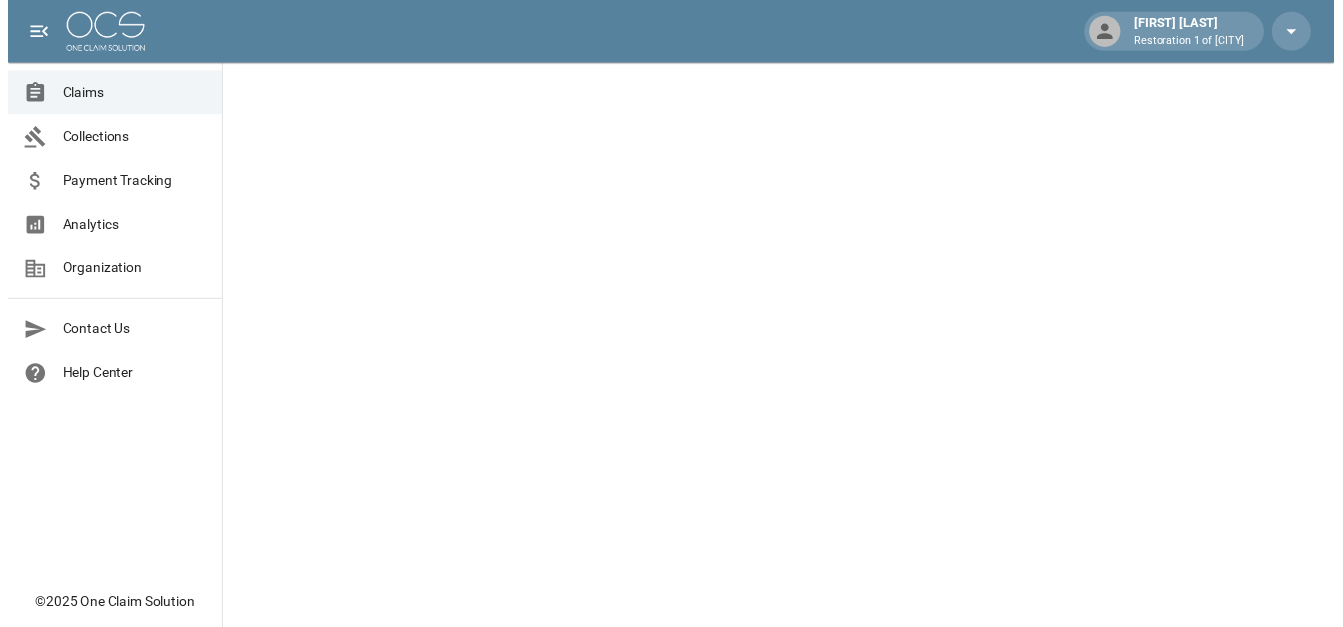 scroll, scrollTop: 0, scrollLeft: 0, axis: both 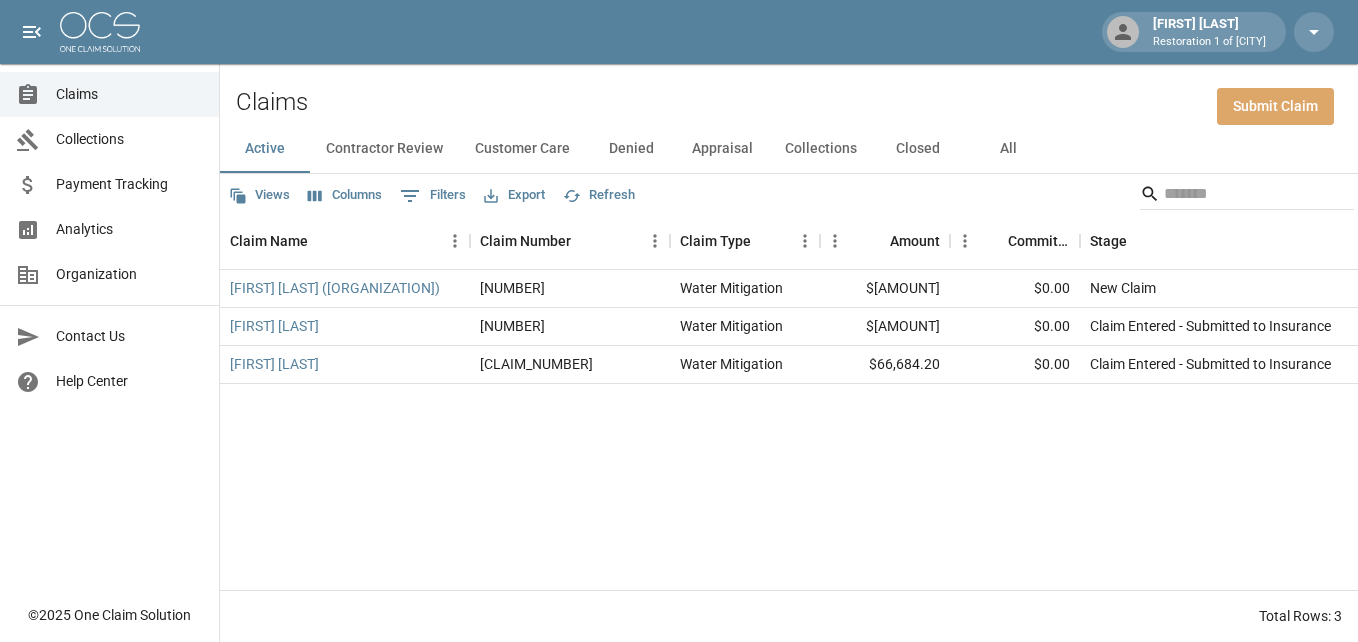 click on "Submit Claim" at bounding box center (1275, 106) 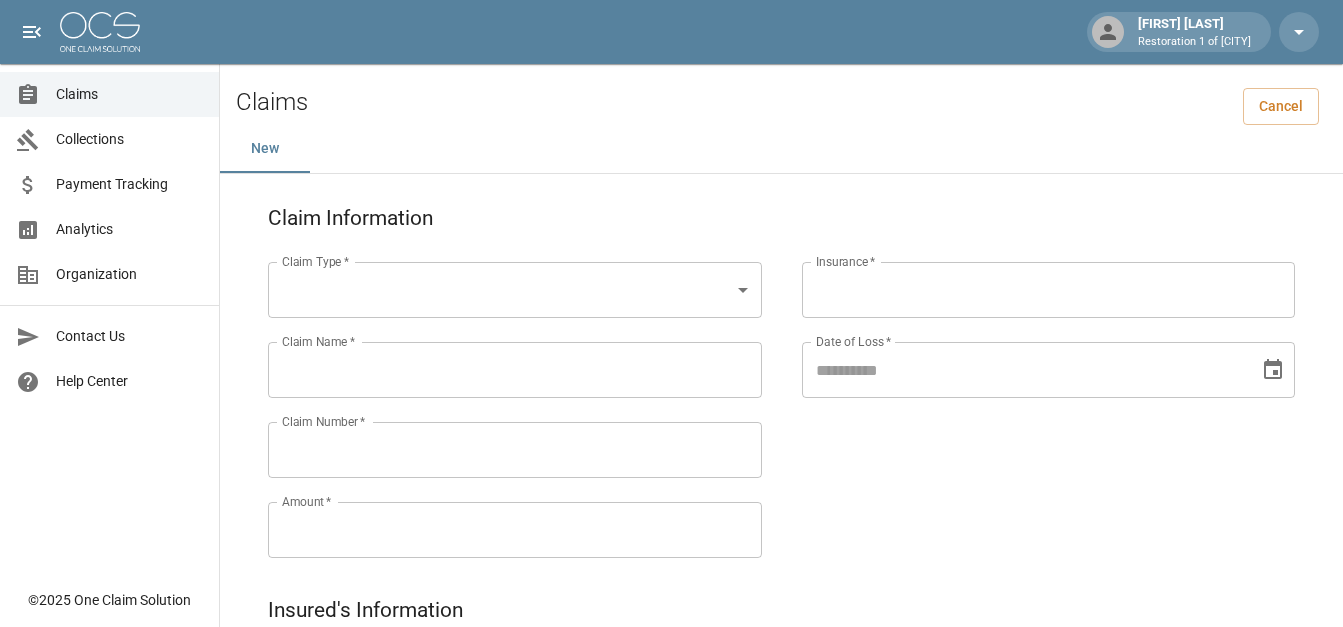 click on "[FIRST] [LAST]  Restoration 1 of [CITY]  Claims Collections Payment Tracking Analytics Organization Contact Us Help Center ©  [YEAR]   One Claim Solution Claims Cancel New Claim Information Claim Type   * ​ Claim Type   * Claim Name   * Claim Name   * Claim Number   * Claim Number   * Amount   * Amount   * Insurance   * Insurance   * Date of Loss   * Date of Loss   * Insured's Information Property Owner   * Property Owner   * Mailing Address   * Mailing Address   * Mailing City   * Mailing City   * Mailing State   * Mailing State   * Mailing Zip   * Mailing Zip   * Phone Number   * Phone Number   * Alt. Phone Number Alt. Phone Number Email Email Documentation Invoice (PDF)* ​ Upload file(s) Invoice (PDF)* Work Authorization* ​ Upload file(s) Work Authorization* Photo Link Photo Link Paperwork (dry logs, supporting documentation) ​ Upload file(s) Paperwork (dry logs, supporting documentation) Testing ​ Upload file(s) Testing Photos (PDF)" at bounding box center (671, 836) 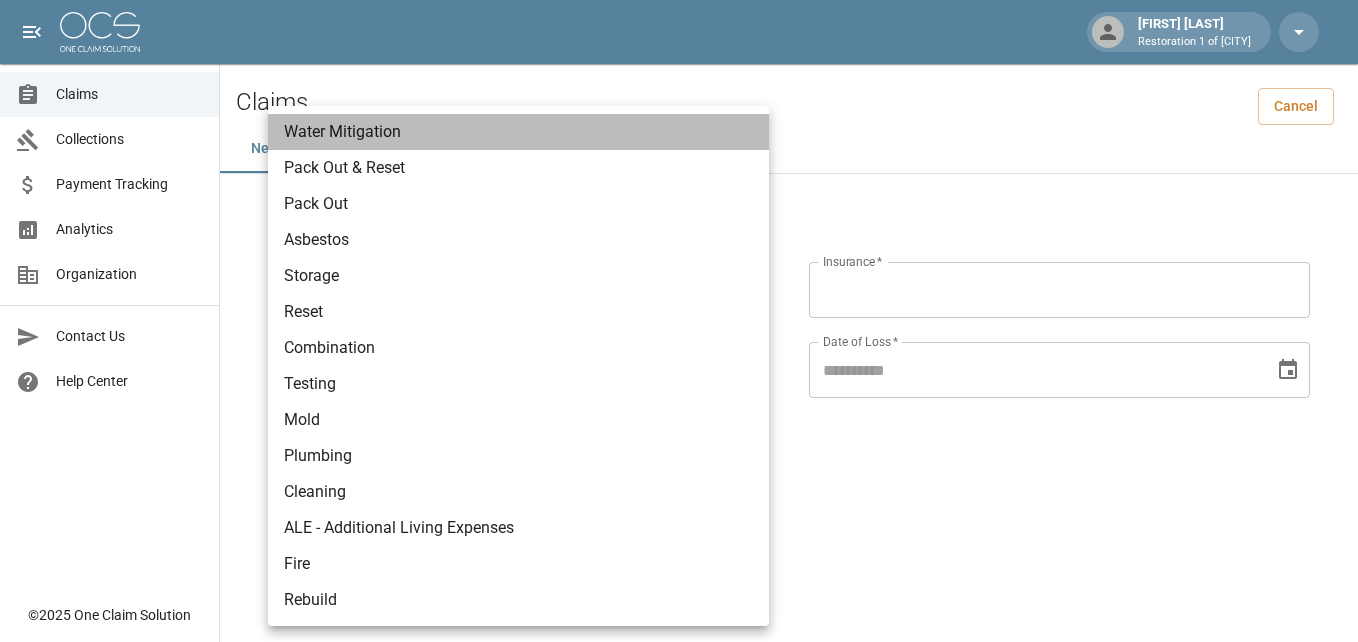 click on "Water Mitigation" at bounding box center (518, 132) 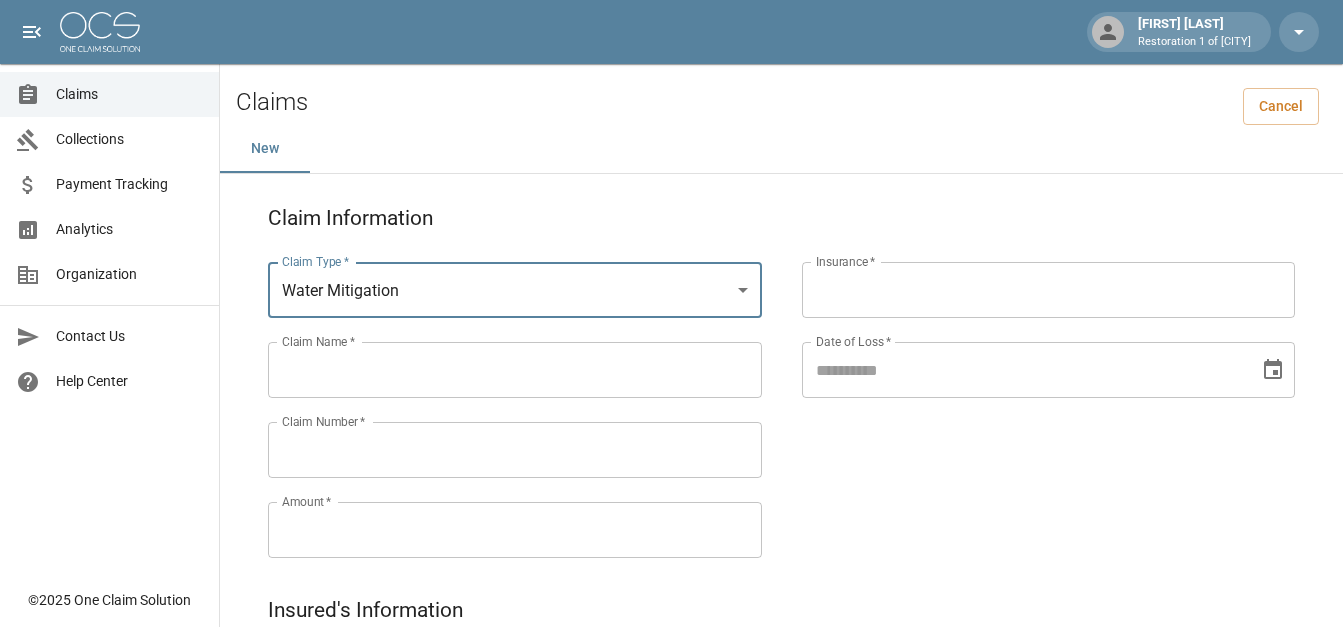 click on "Insurance   *" at bounding box center (1049, 290) 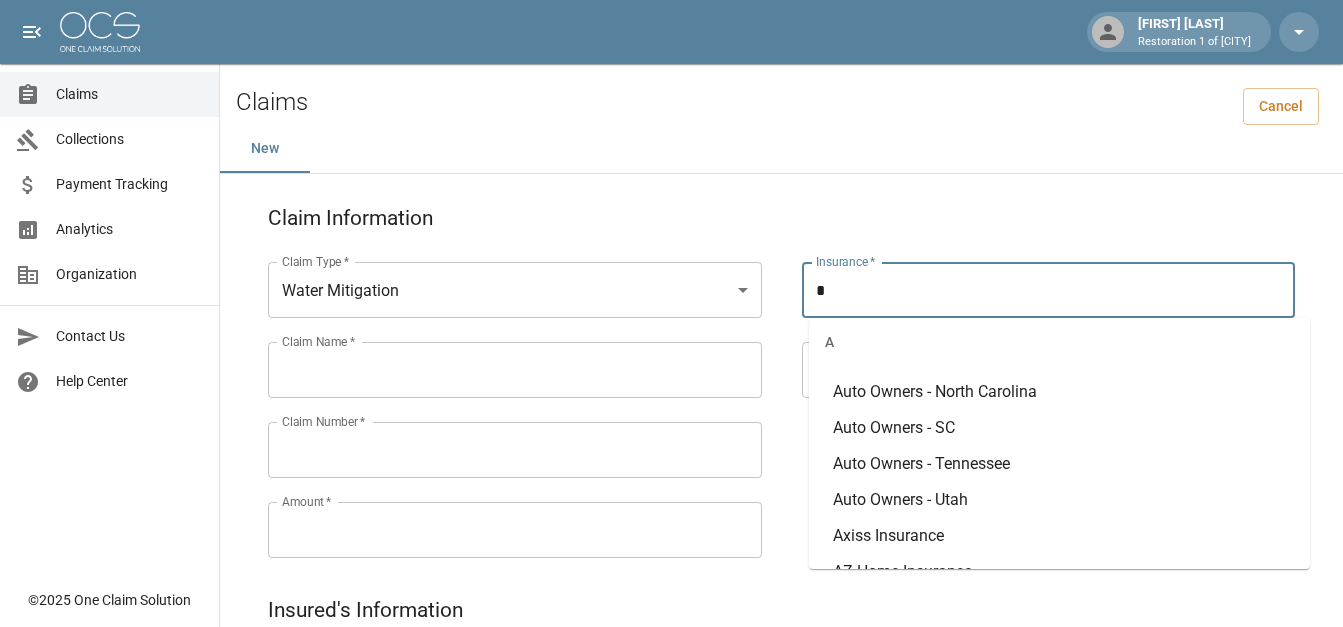 scroll, scrollTop: 9, scrollLeft: 0, axis: vertical 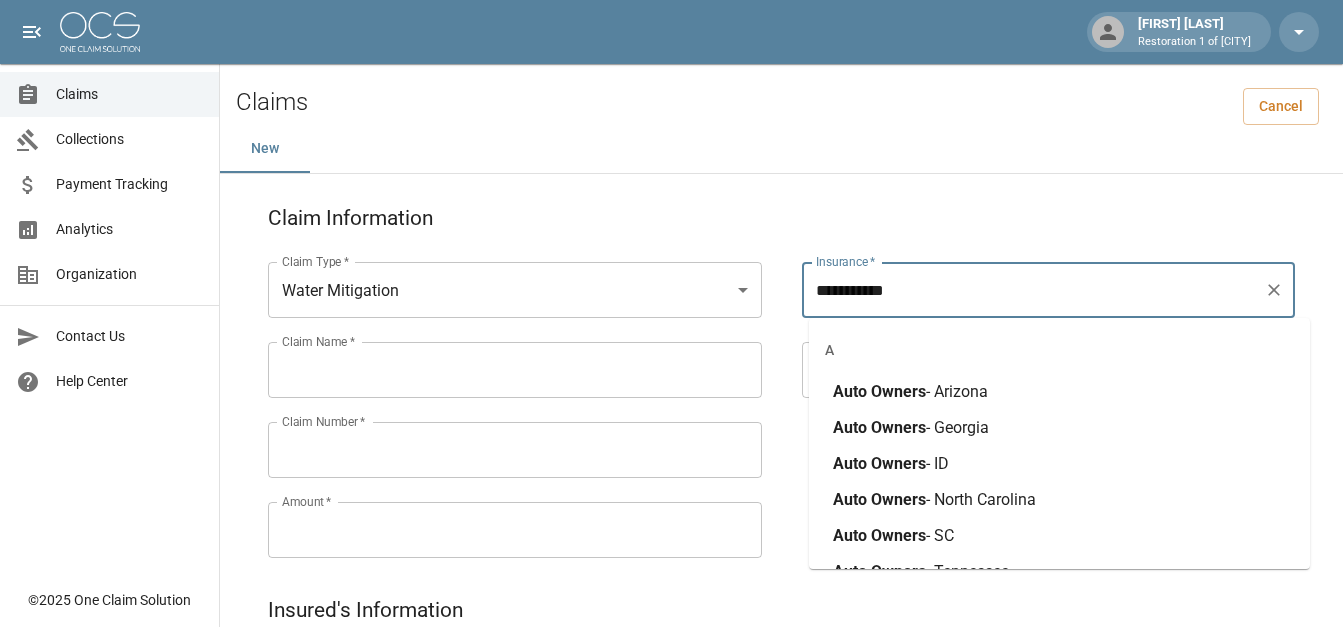 type on "**********" 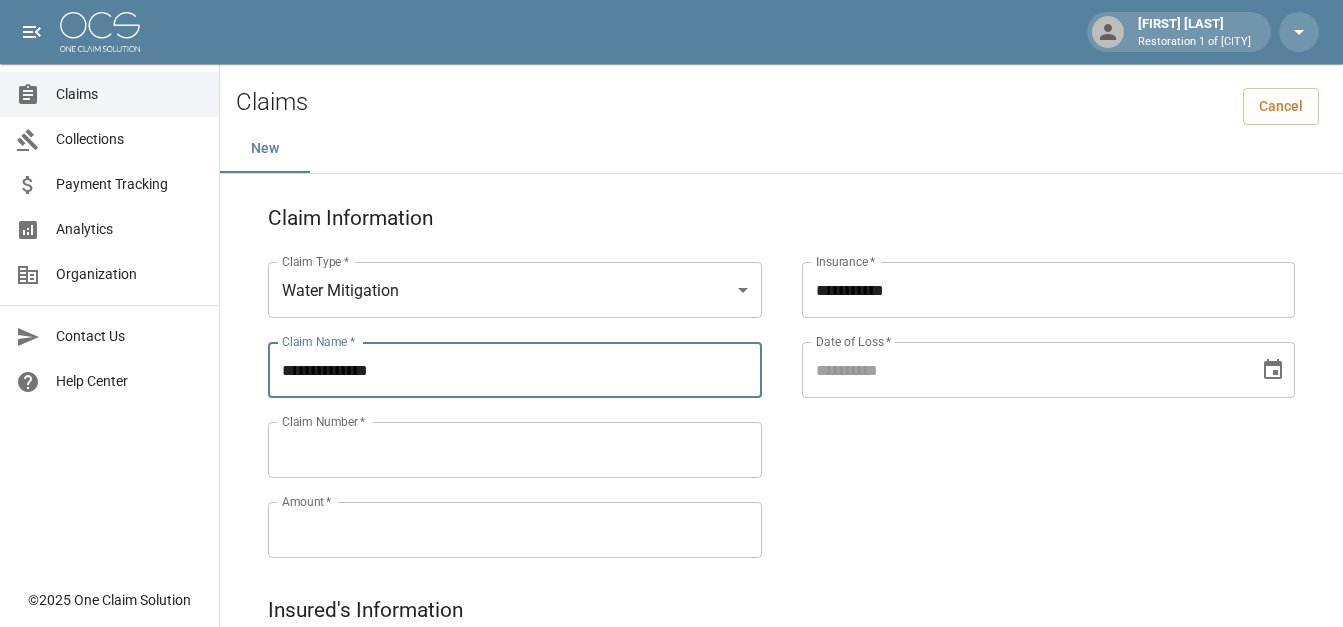 type on "**********" 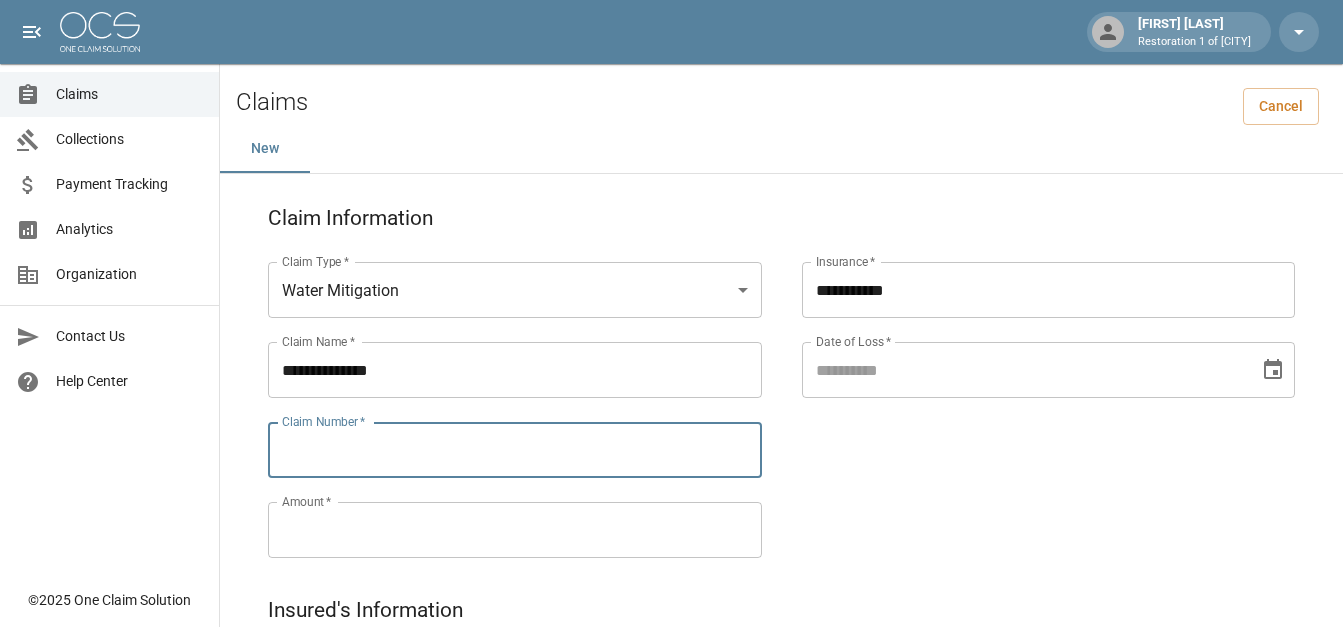 paste on "**********" 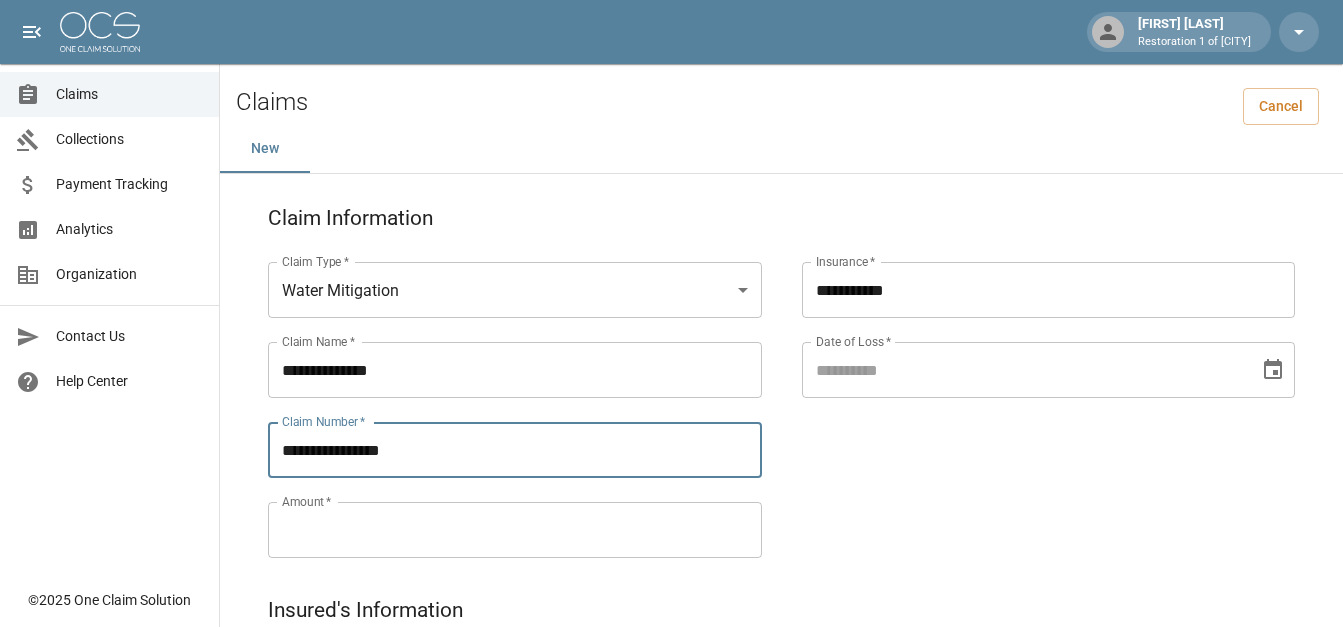 type on "**********" 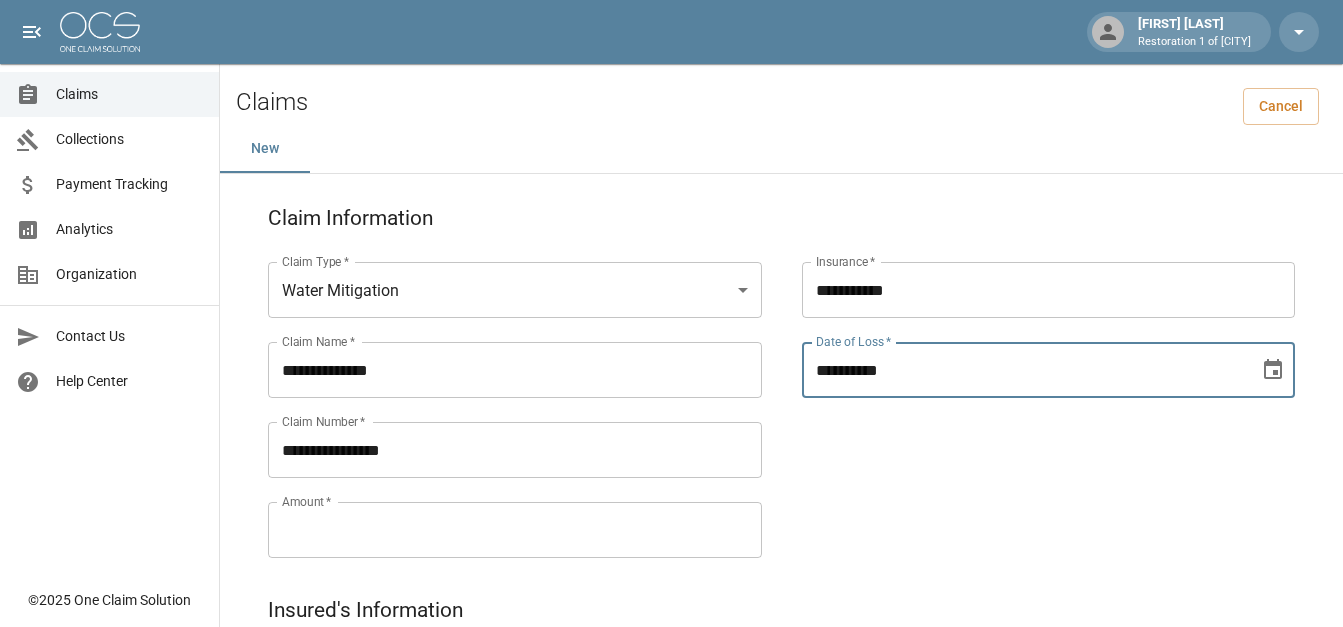 type on "**********" 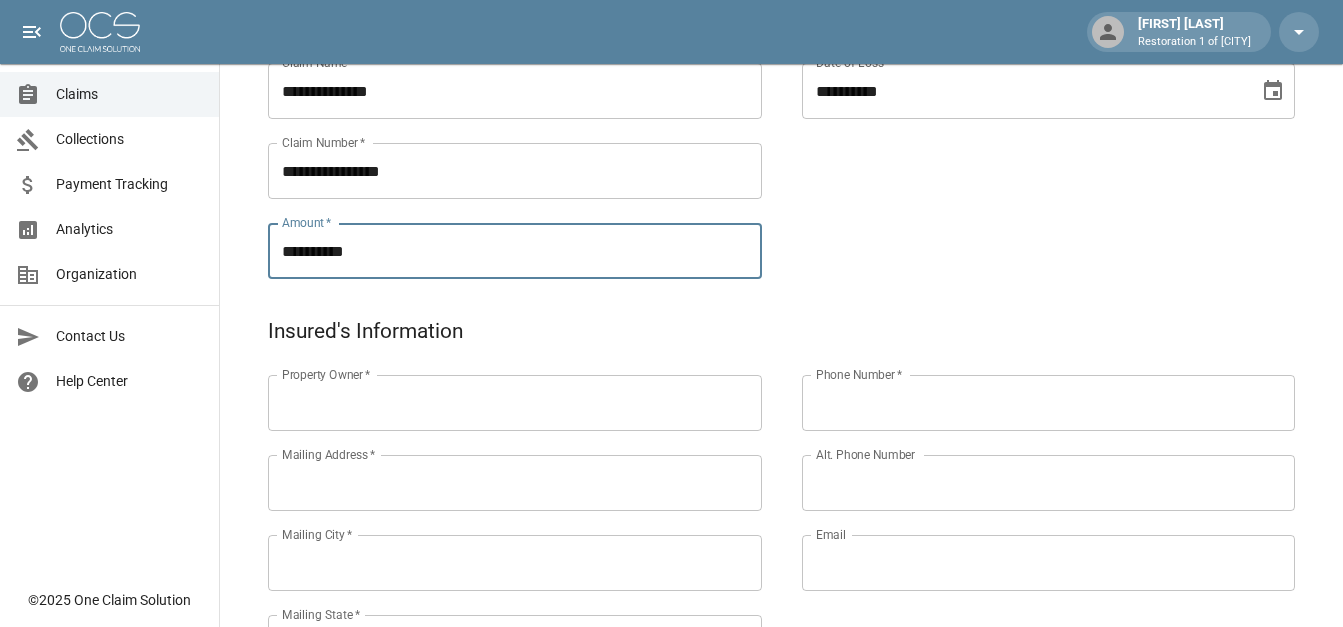 scroll, scrollTop: 400, scrollLeft: 0, axis: vertical 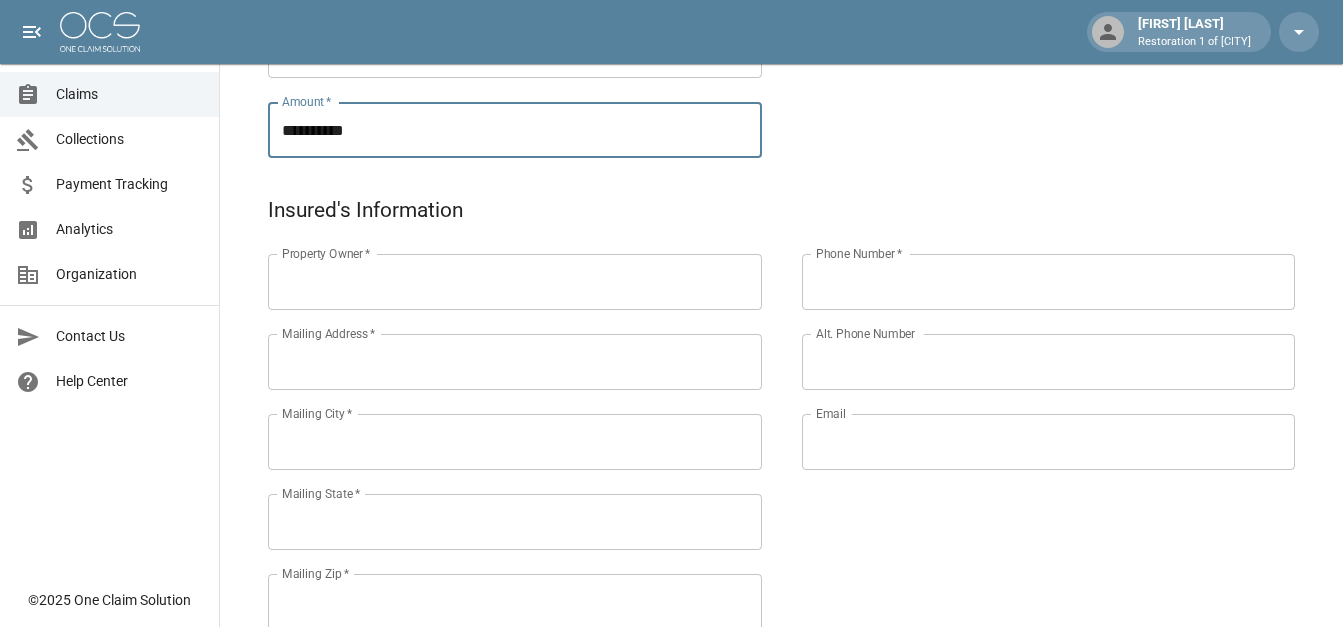 type on "**********" 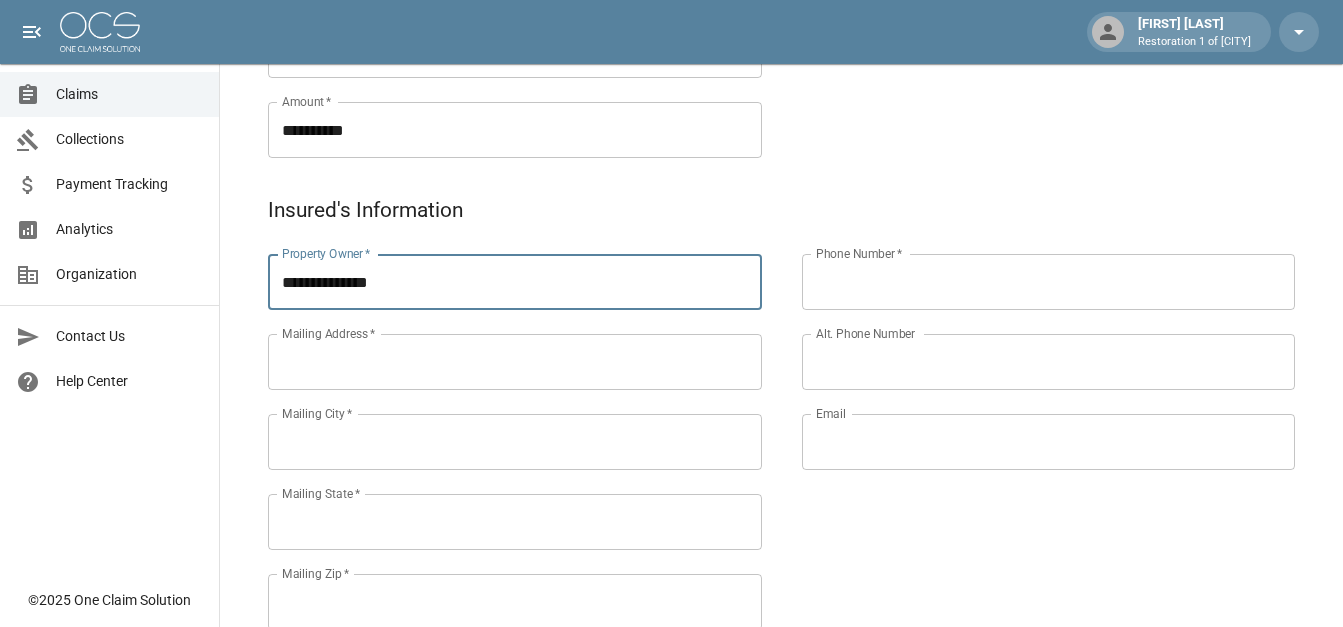 type on "**********" 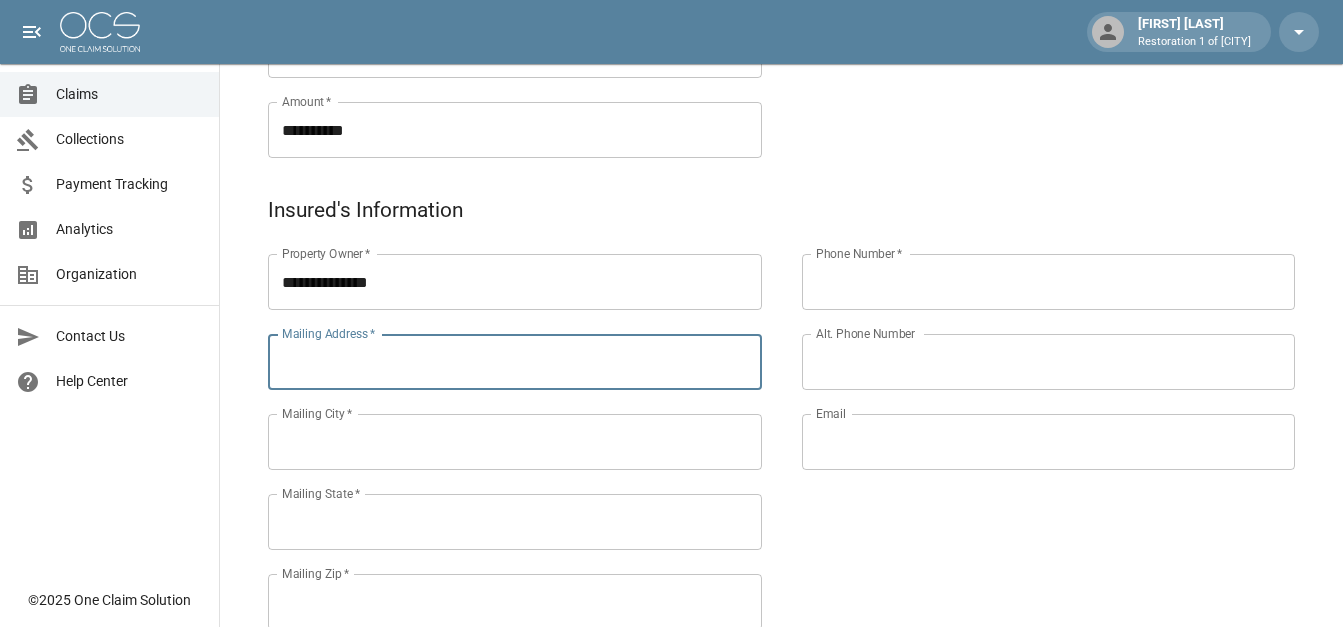 paste on "**********" 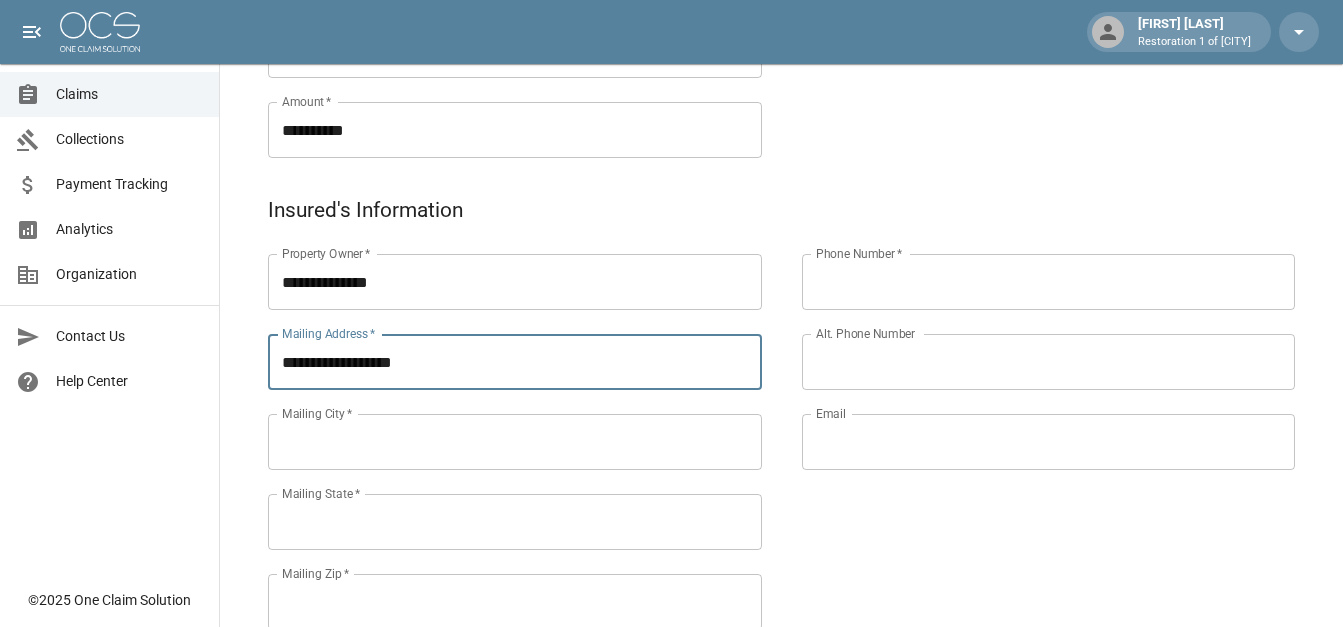 type on "**********" 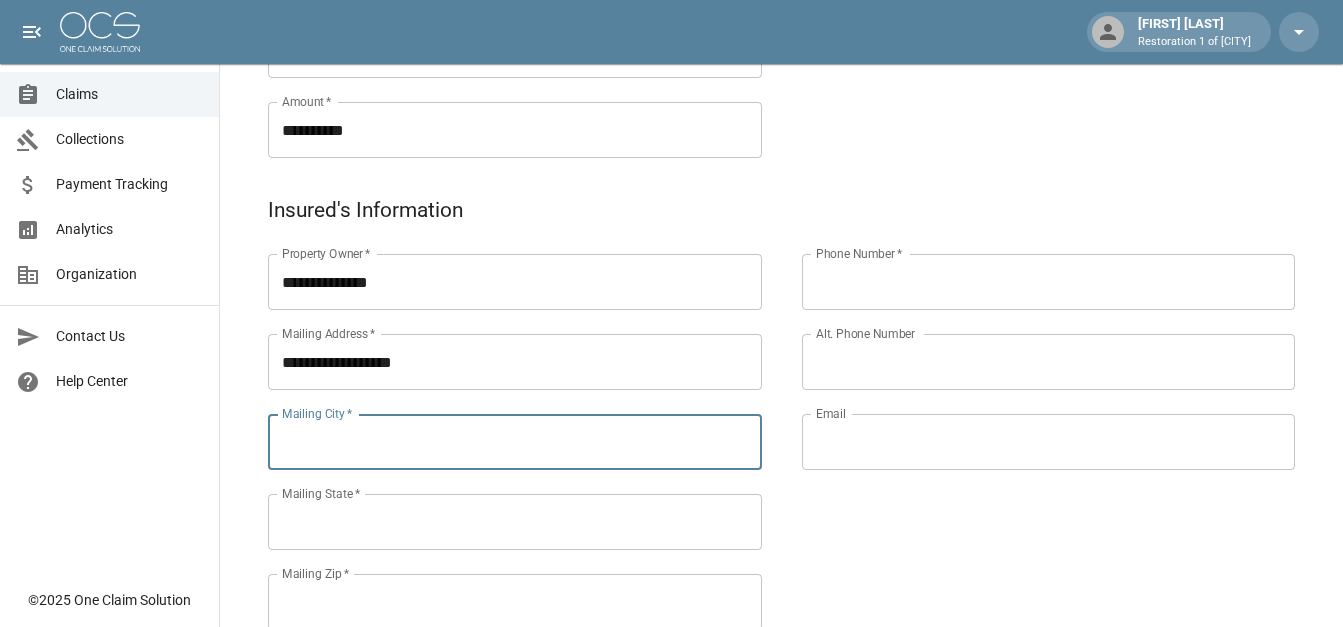 click on "Submit Claim" at bounding box center [326, 1214] 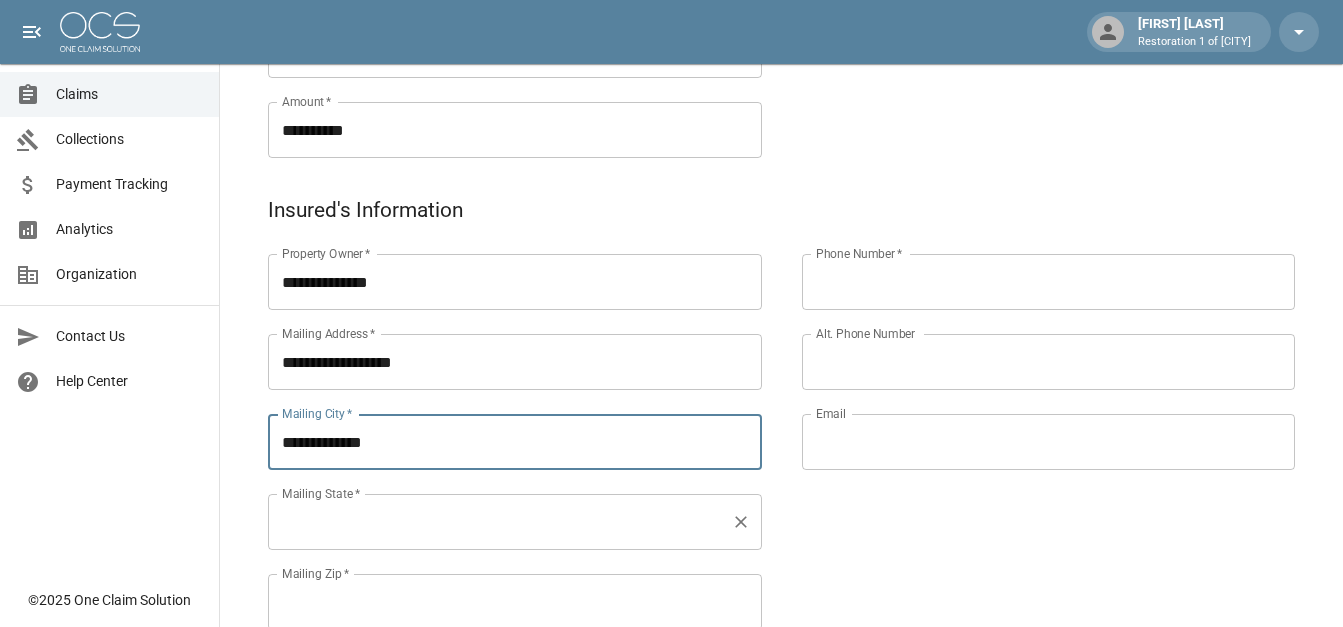 type on "**********" 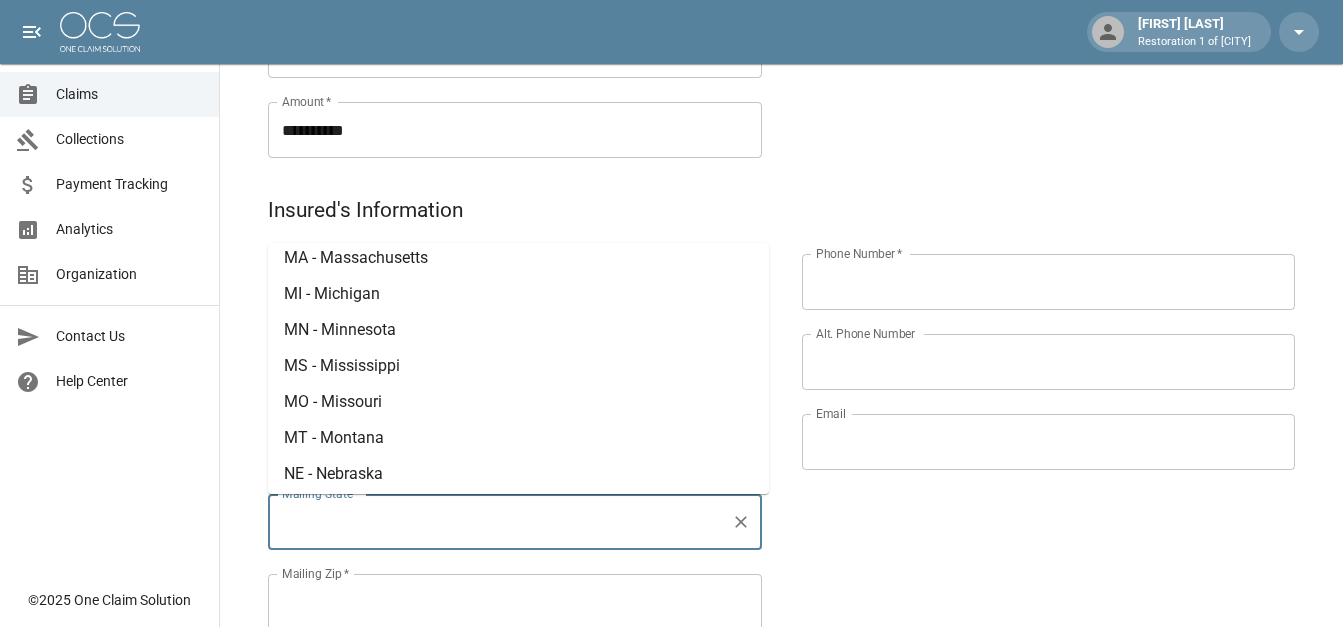 scroll, scrollTop: 800, scrollLeft: 0, axis: vertical 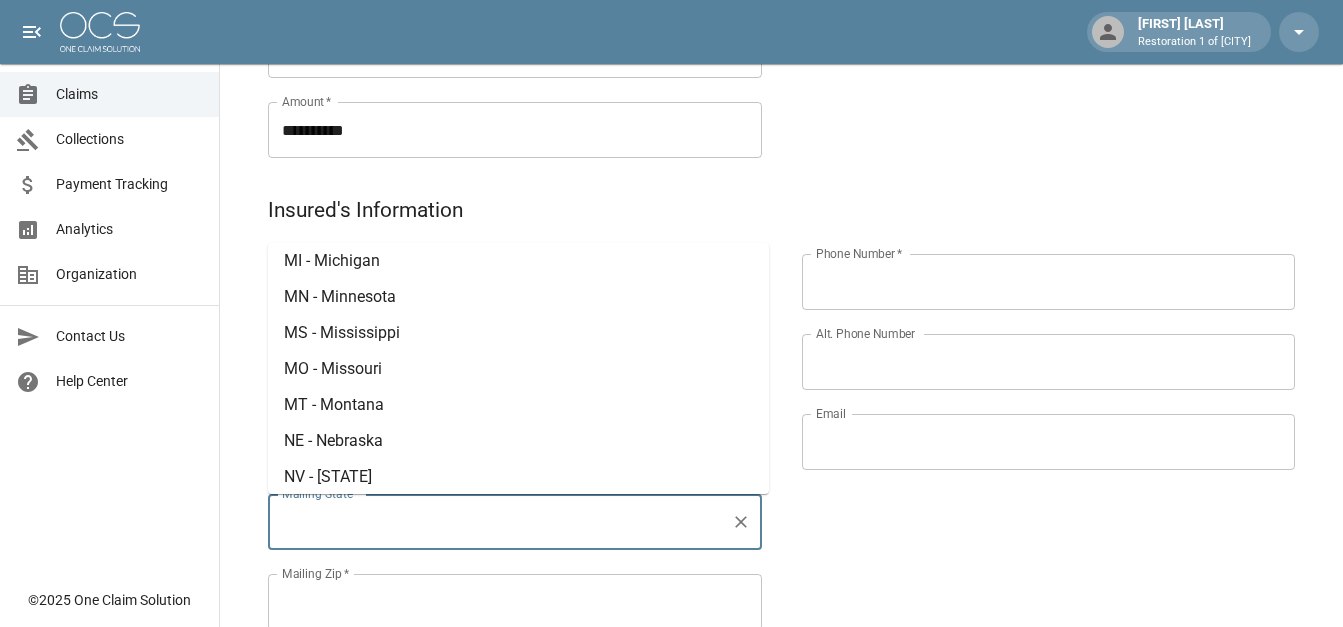 click on "MI - Michigan" at bounding box center (332, 260) 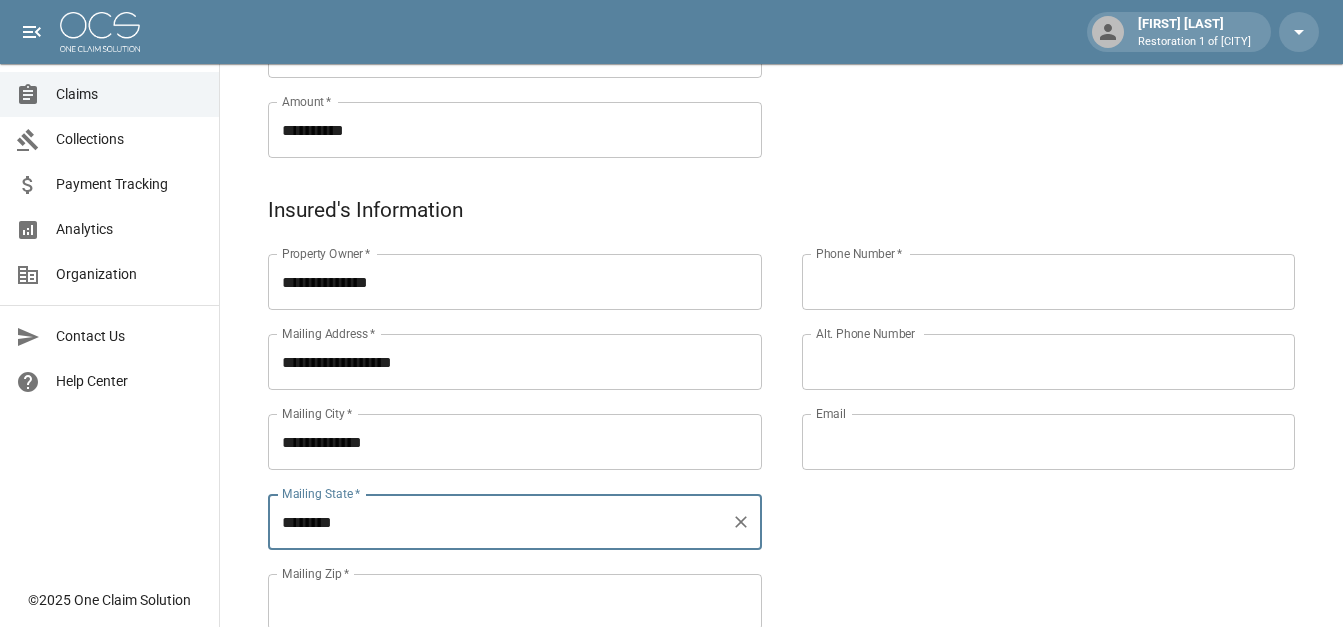 scroll, scrollTop: 500, scrollLeft: 0, axis: vertical 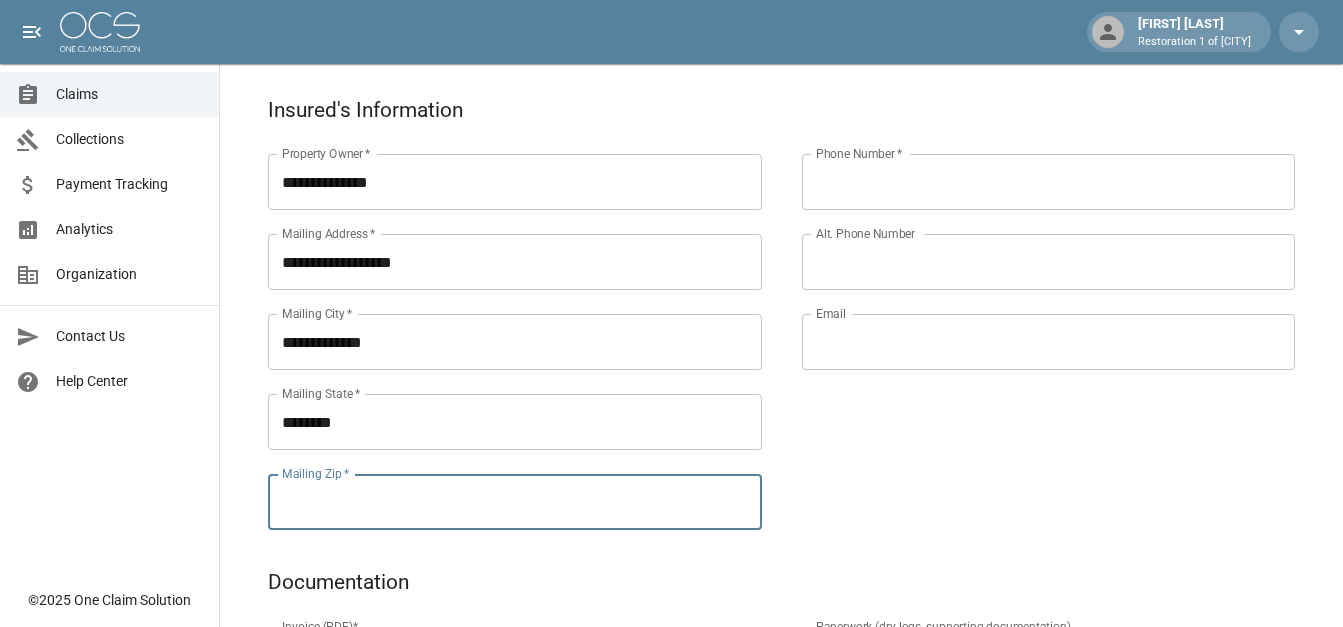 click on "Mailing Zip   *" at bounding box center (515, 502) 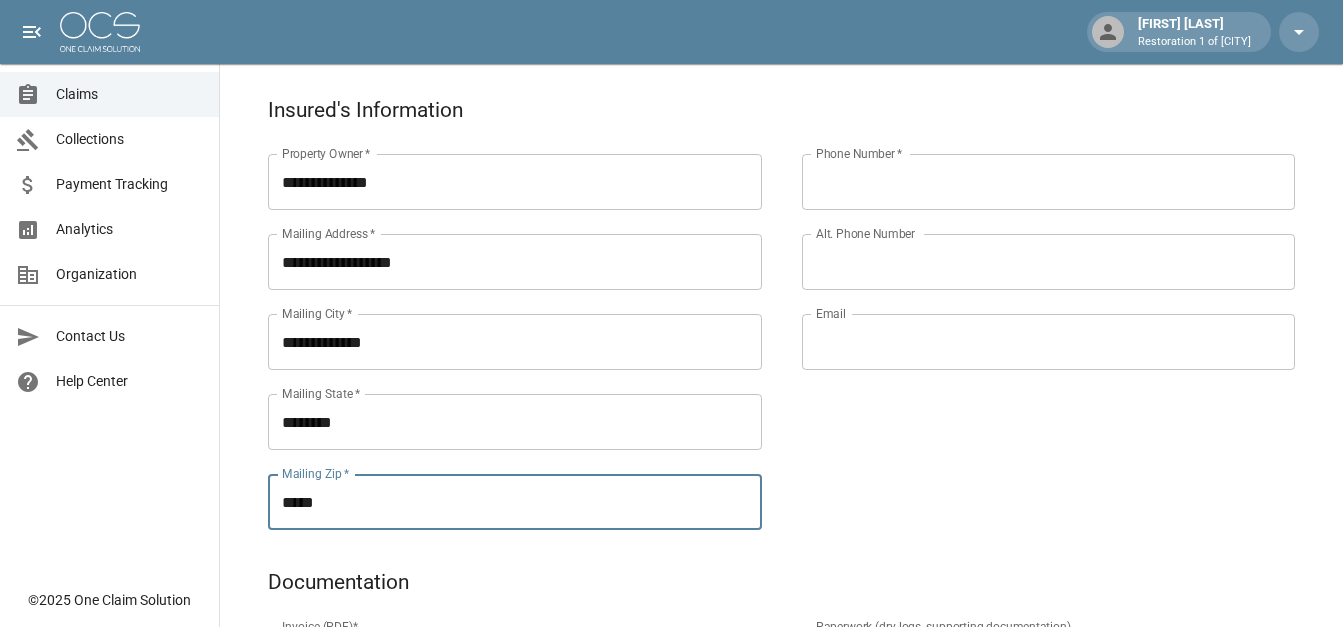 type on "*****" 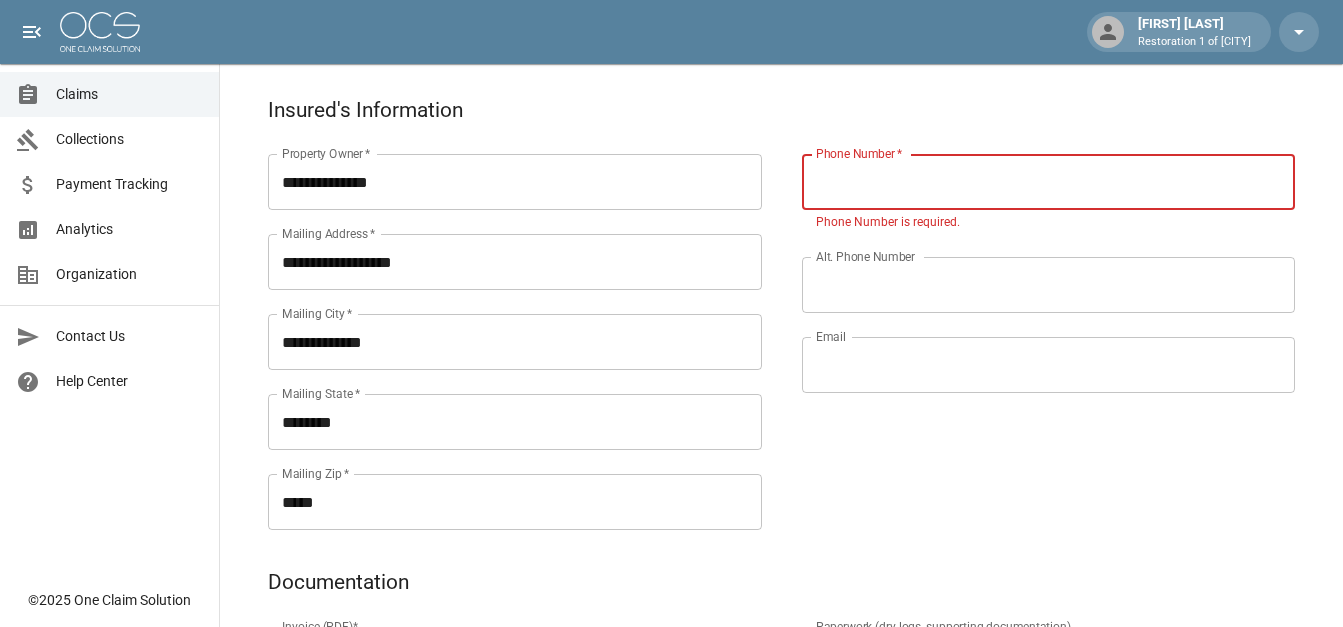 paste on "**********" 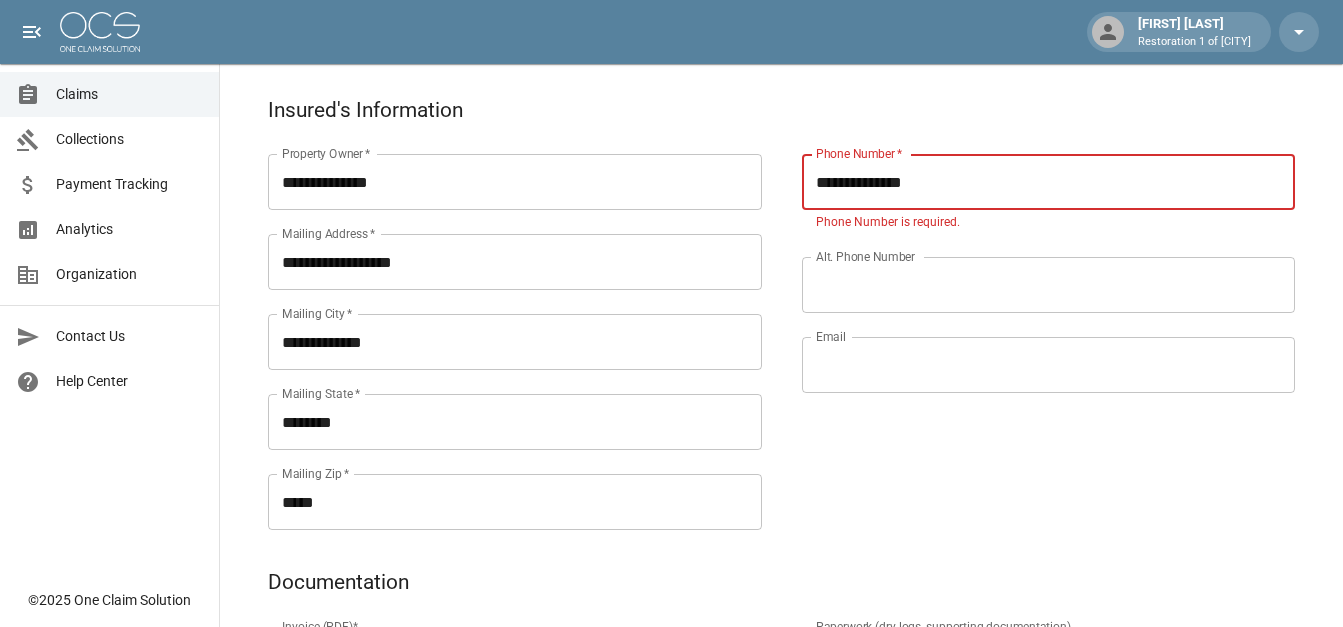 type on "**********" 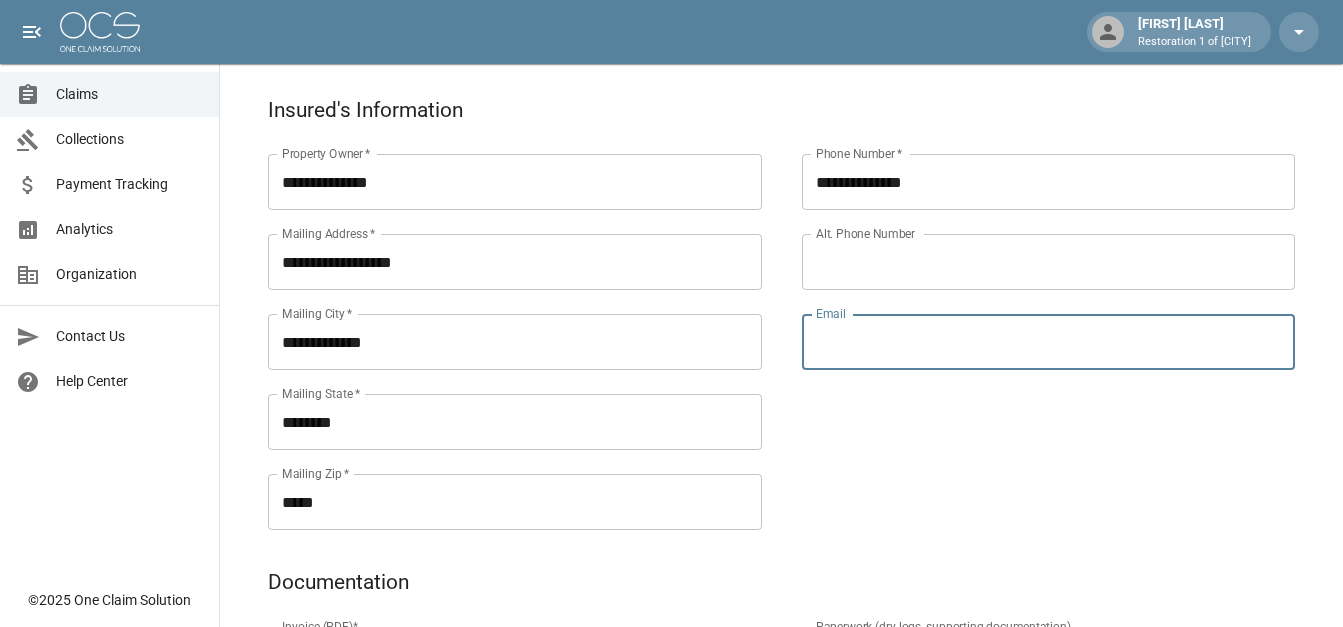 click on "**********" at bounding box center [1029, 318] 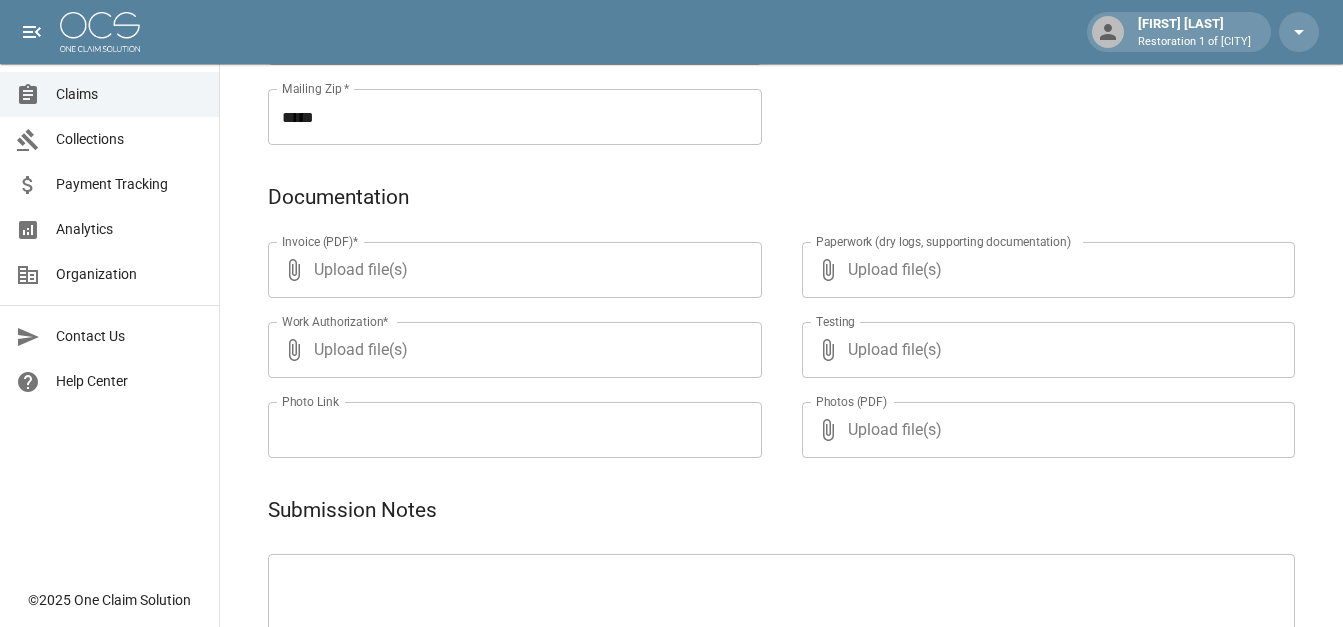 scroll, scrollTop: 900, scrollLeft: 0, axis: vertical 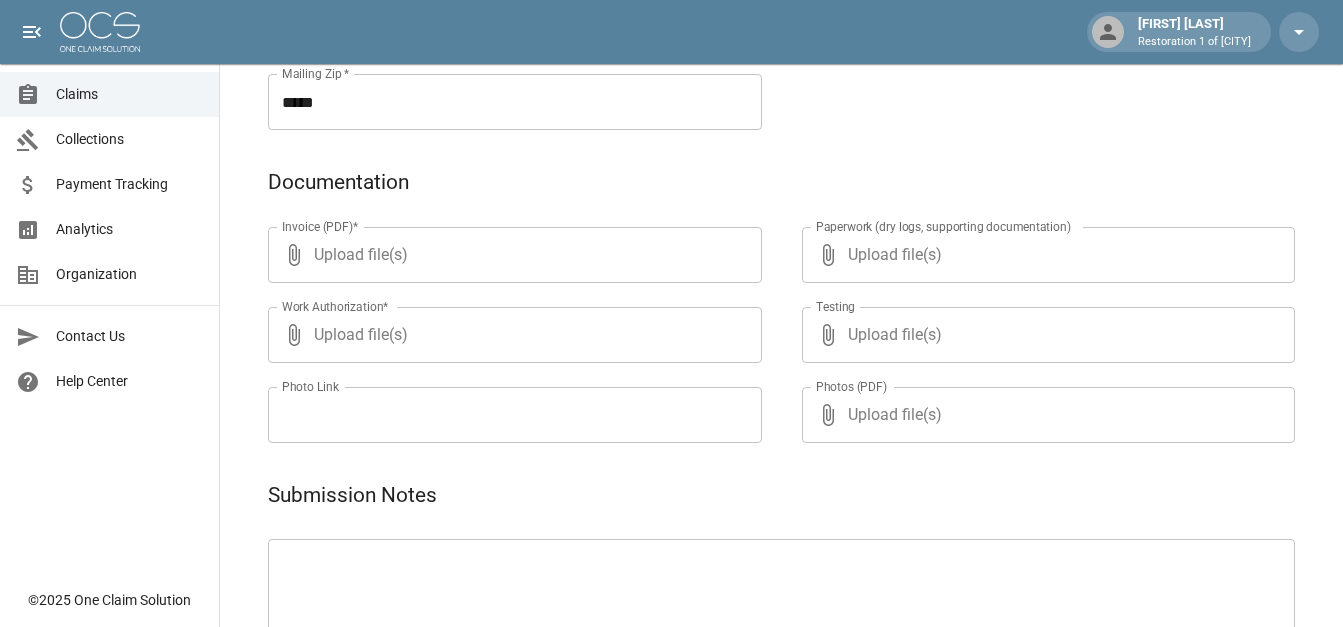 type on "**********" 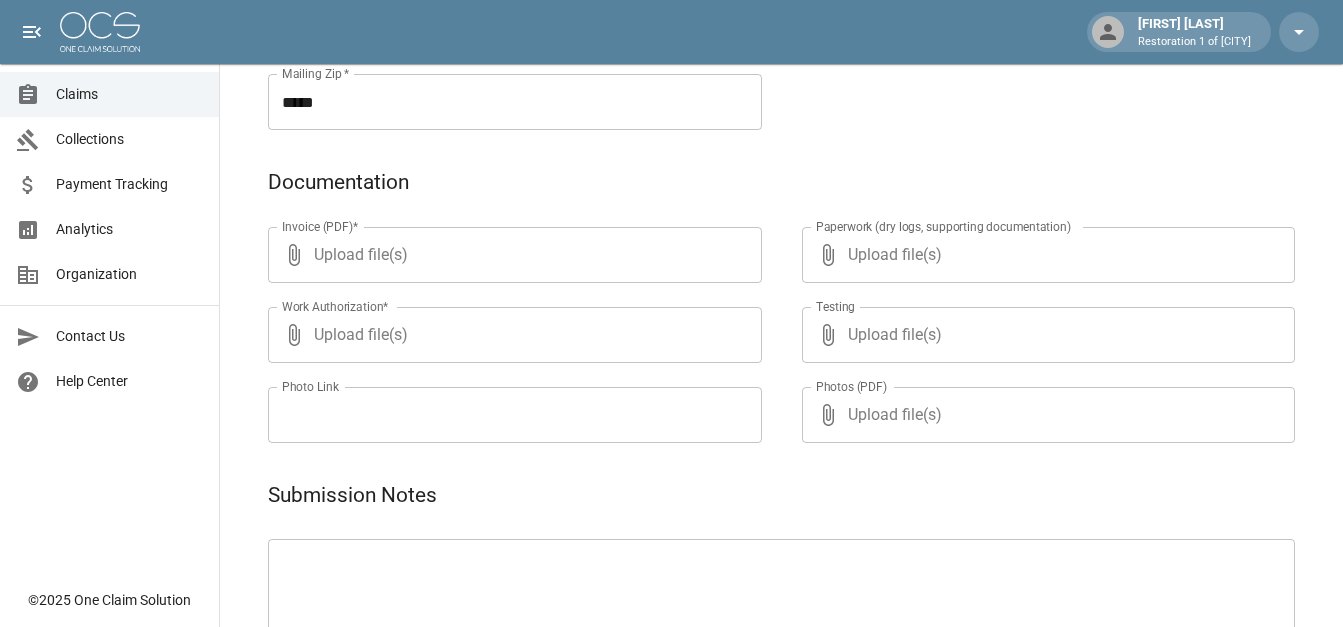 type on "**********" 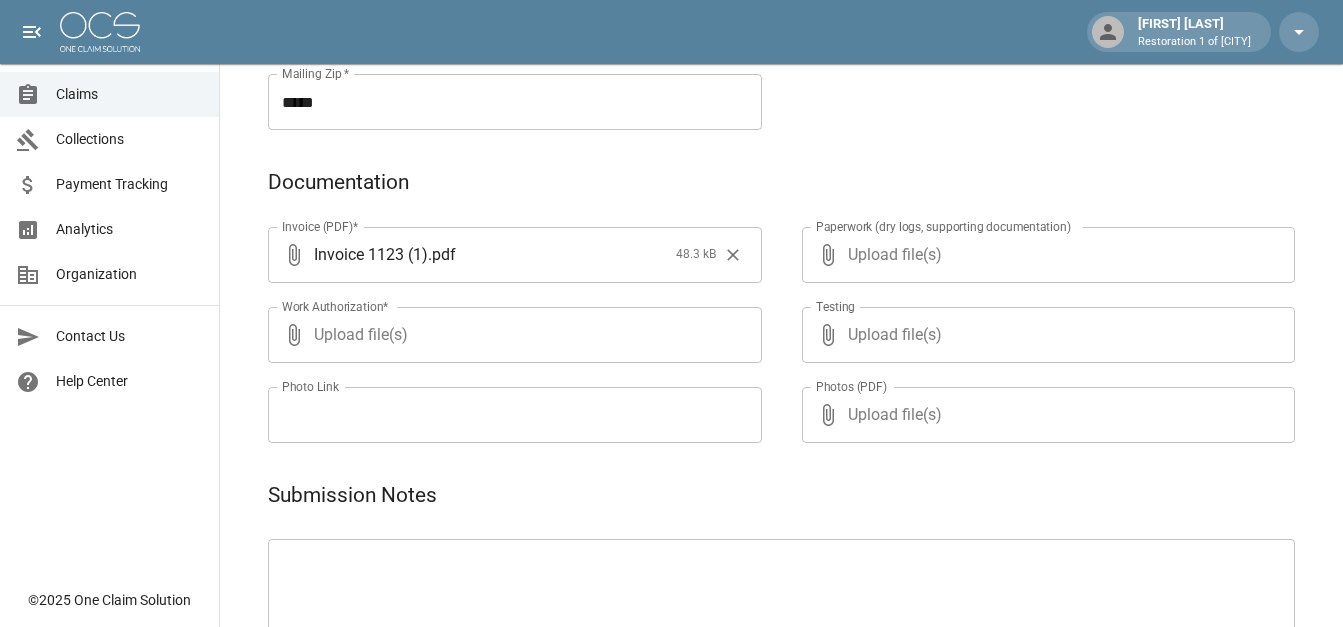 click on "Invoice 1123 (1) . pdf" at bounding box center (491, 254) 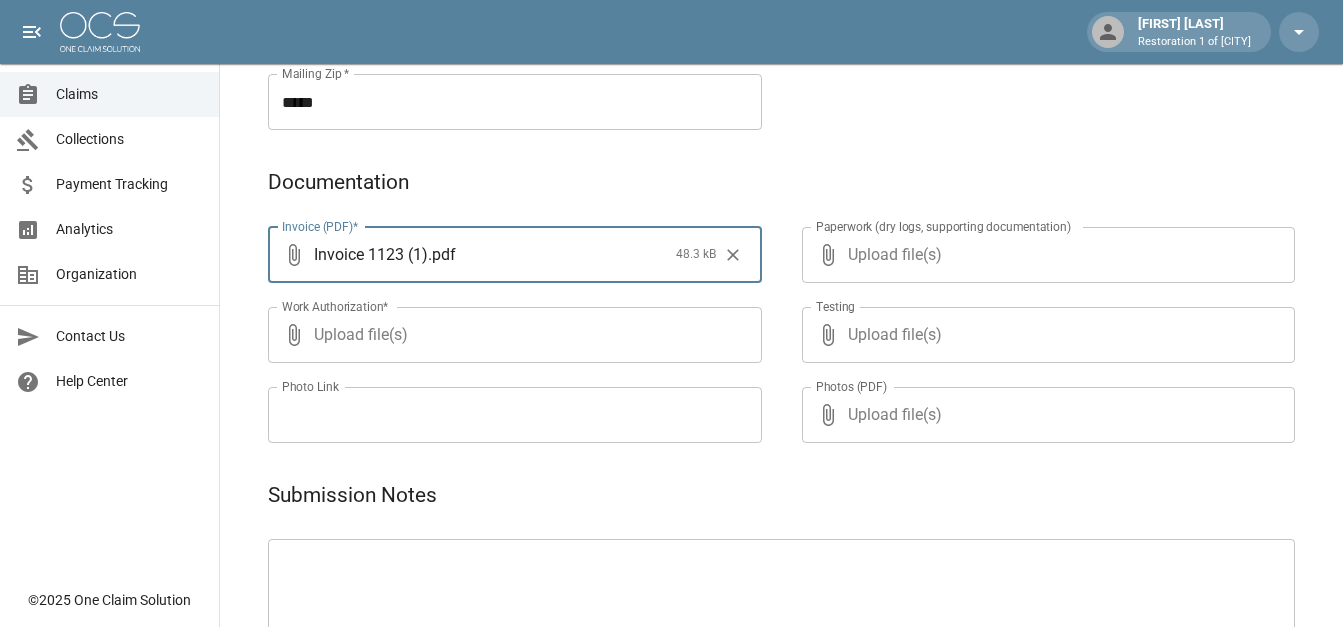 type on "**********" 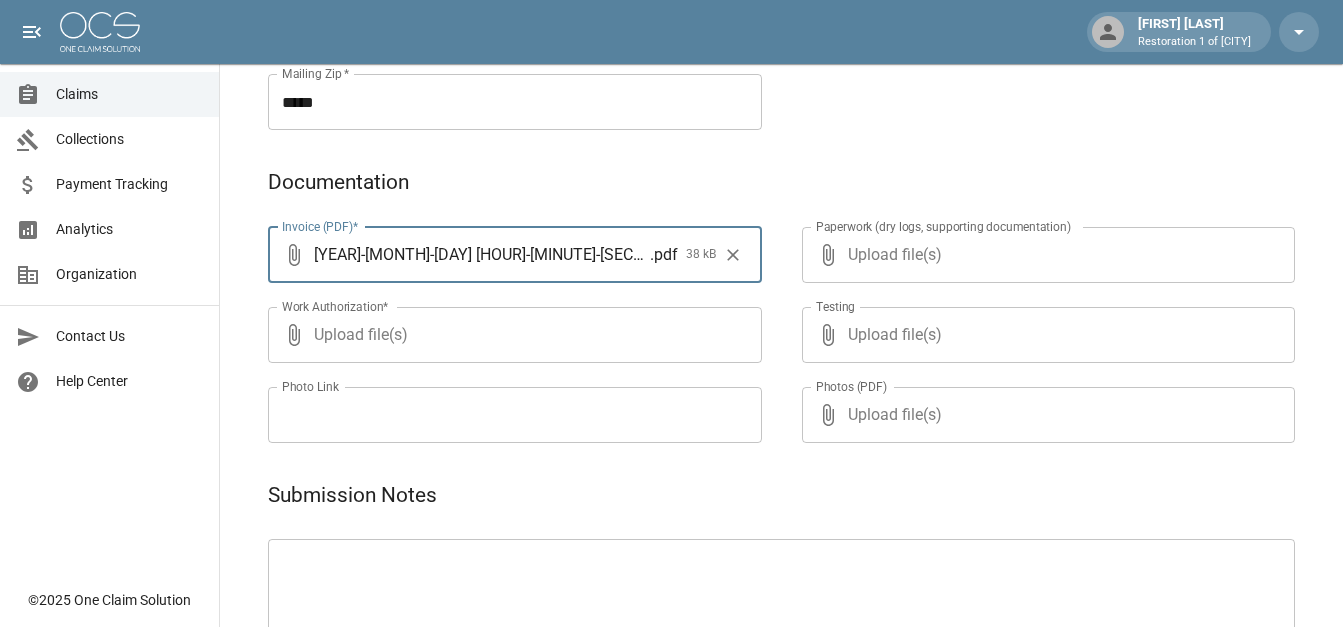 click on "[YEAR]-[MONTH]-[DAY] [HOUR]-[MINUTE]-[SECOND] UTC - Invoice [INVOICE_NUMBER] (1)" at bounding box center [482, 254] 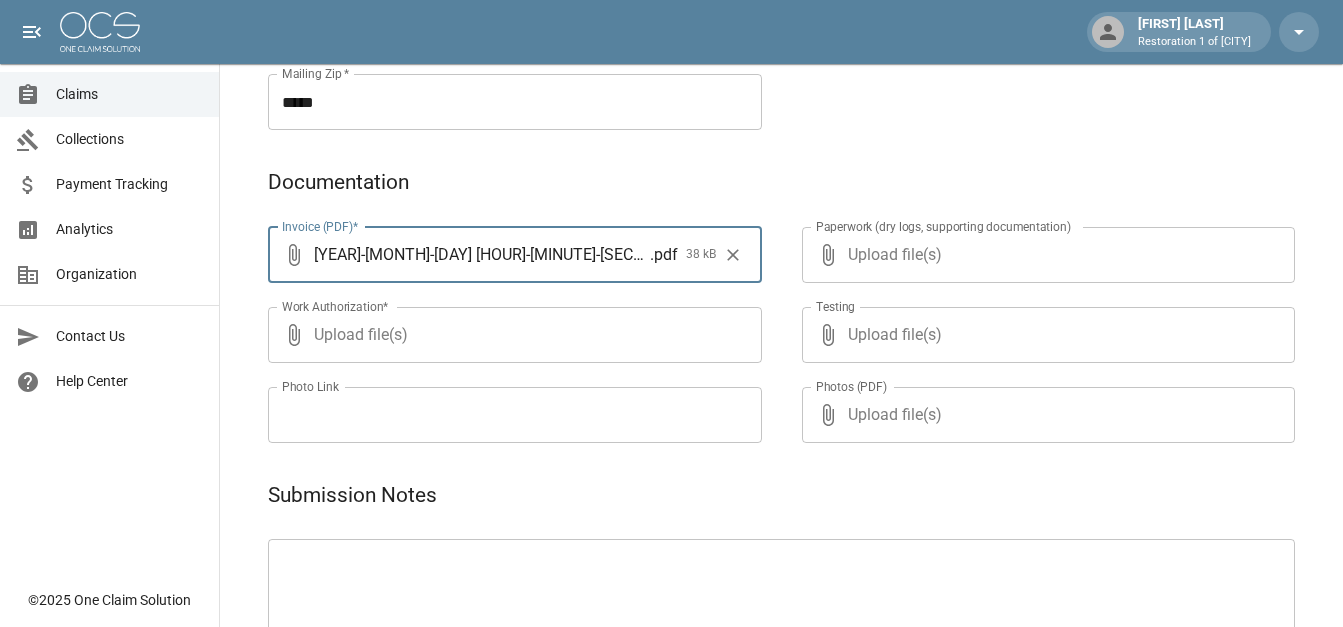 type on "**********" 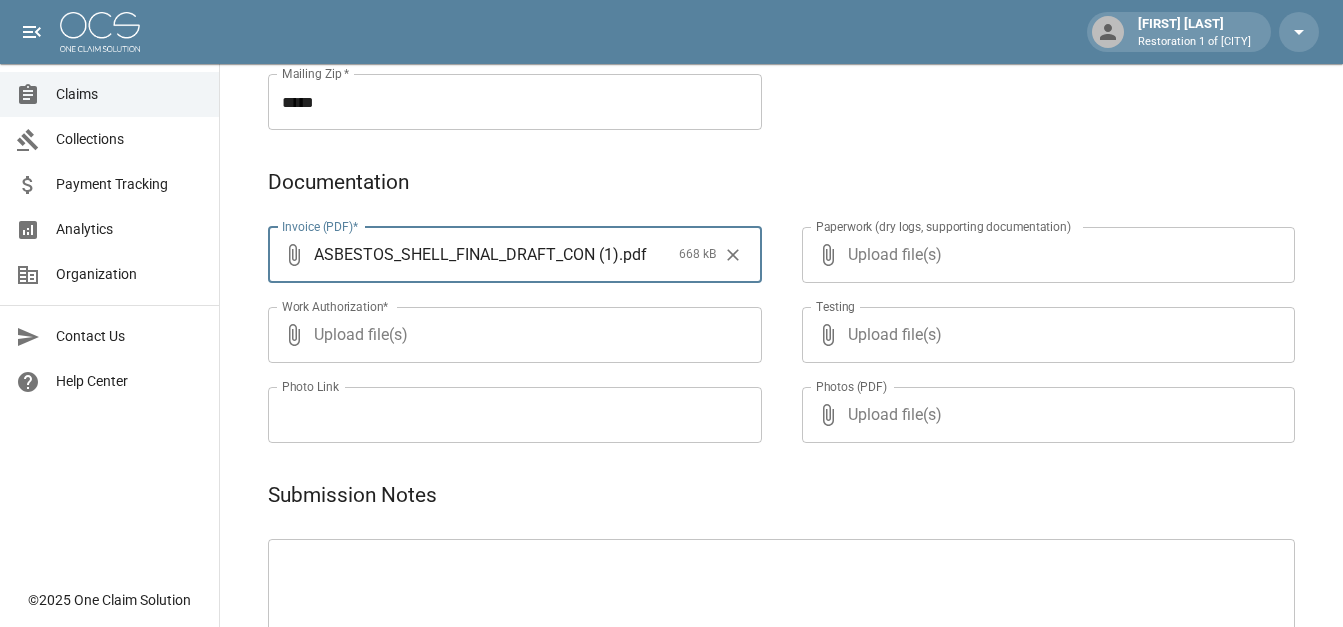 click on "ASBESTOS_SHELL_FINAL_DRAFT_CON (1) . pdf" at bounding box center (492, 254) 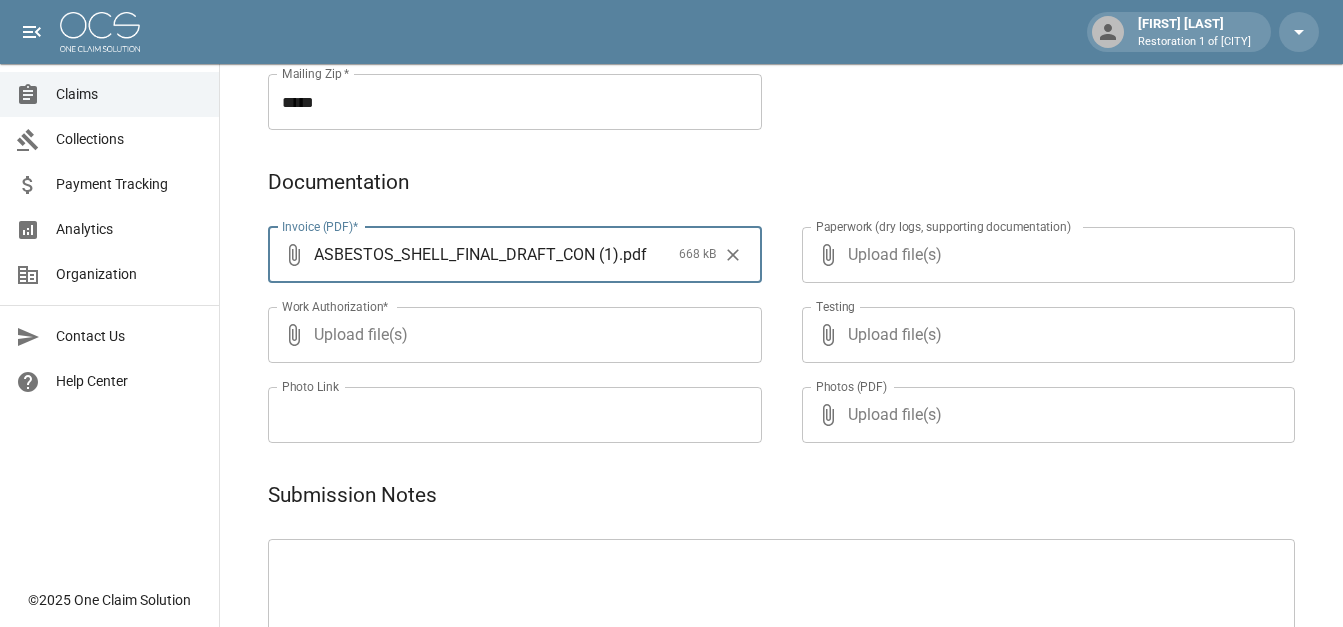 click on "​ ASBESTOS_SHELL_FINAL_DRAFT_CON (1) . pdf 668 kB Invoice (PDF)*" at bounding box center [515, 255] 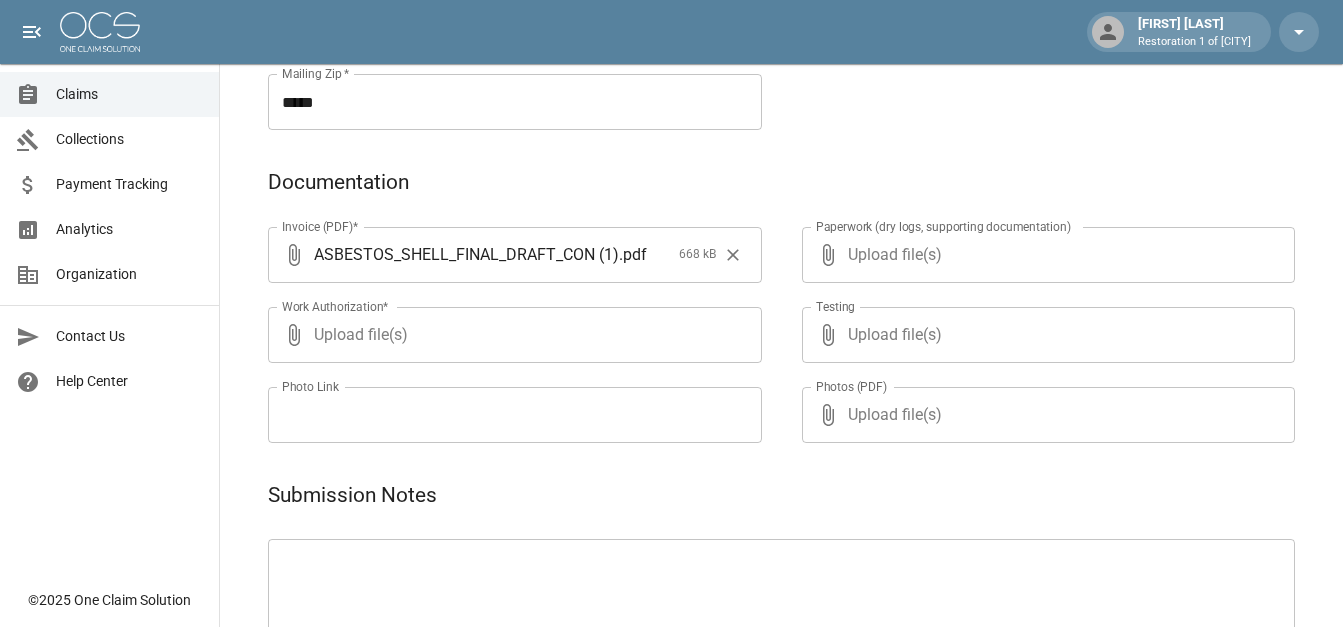 click on "ASBESTOS_SHELL_FINAL_DRAFT_CON (1)" at bounding box center [466, 254] 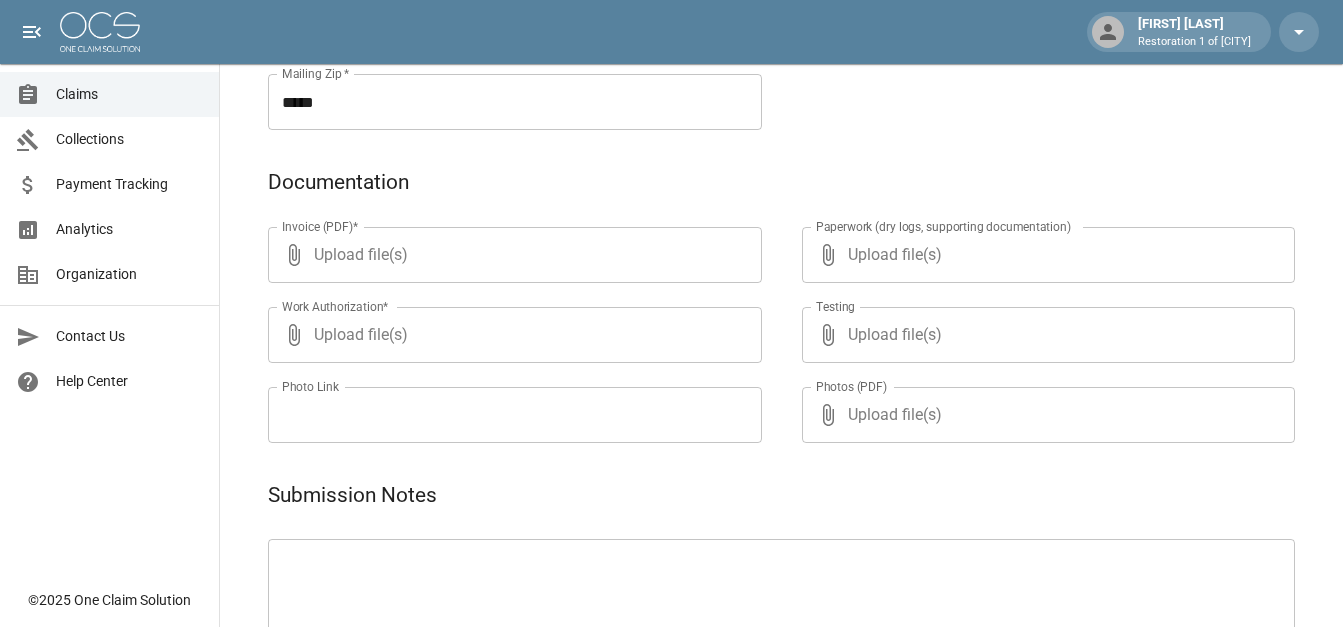 click on "Upload file(s)" at bounding box center [511, 255] 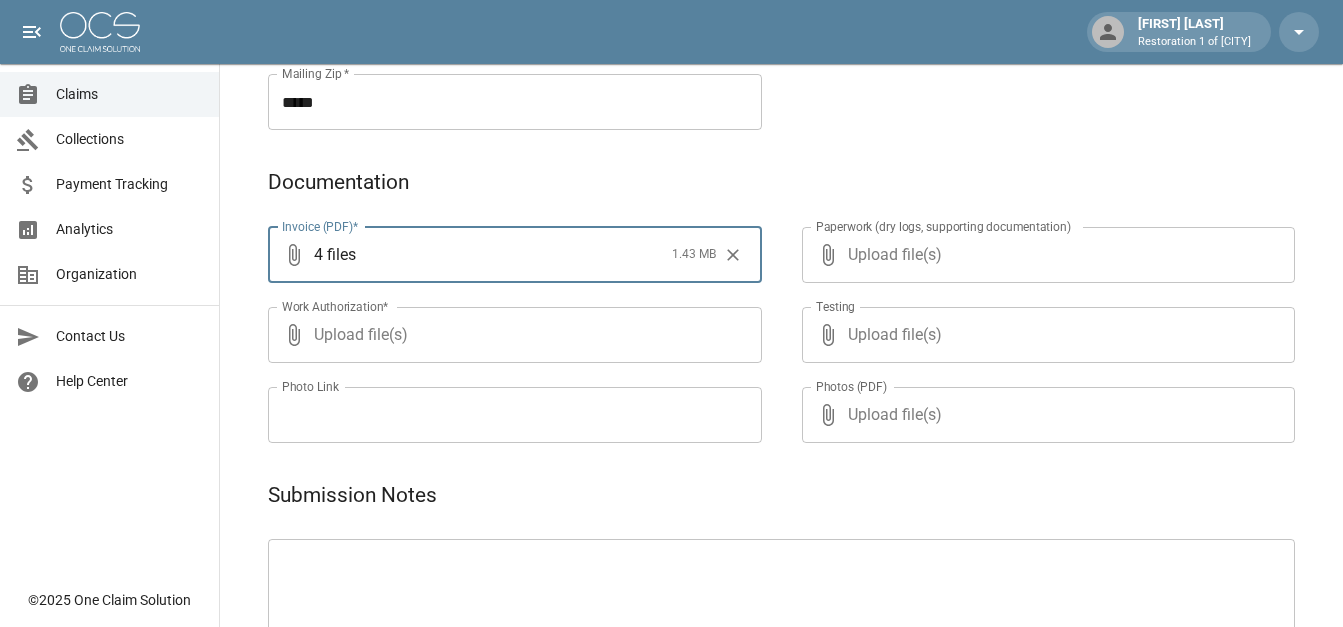 click on "Upload file(s)" at bounding box center (511, 335) 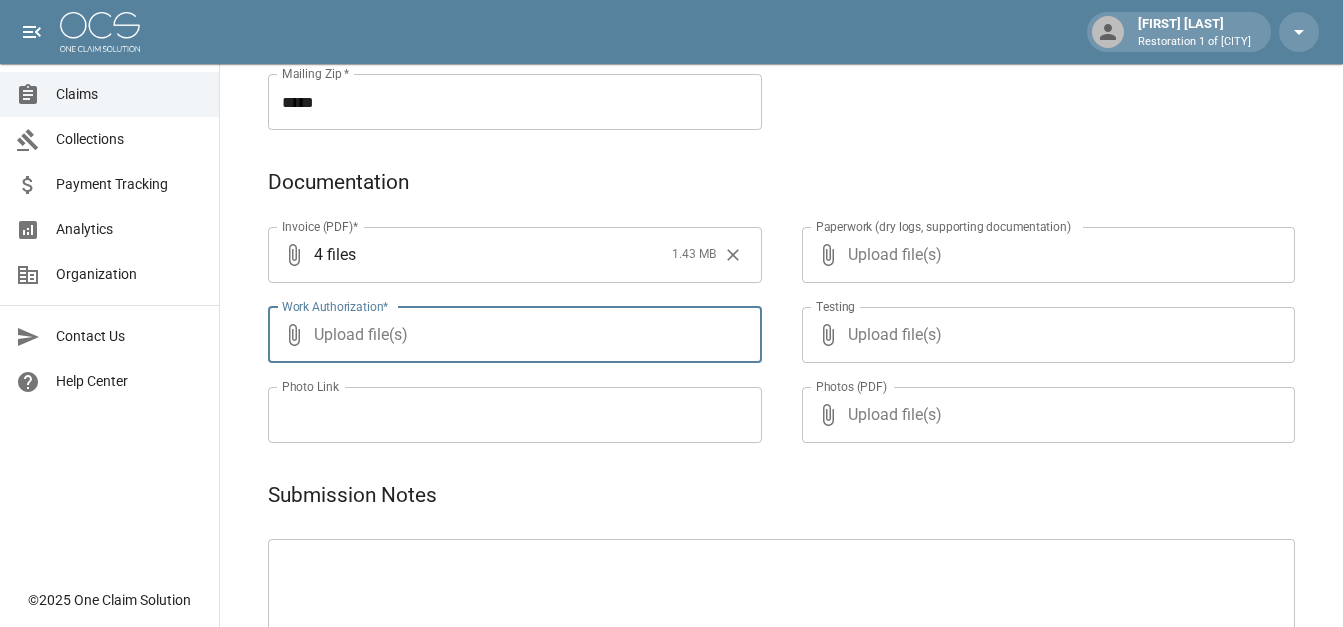 type on "**********" 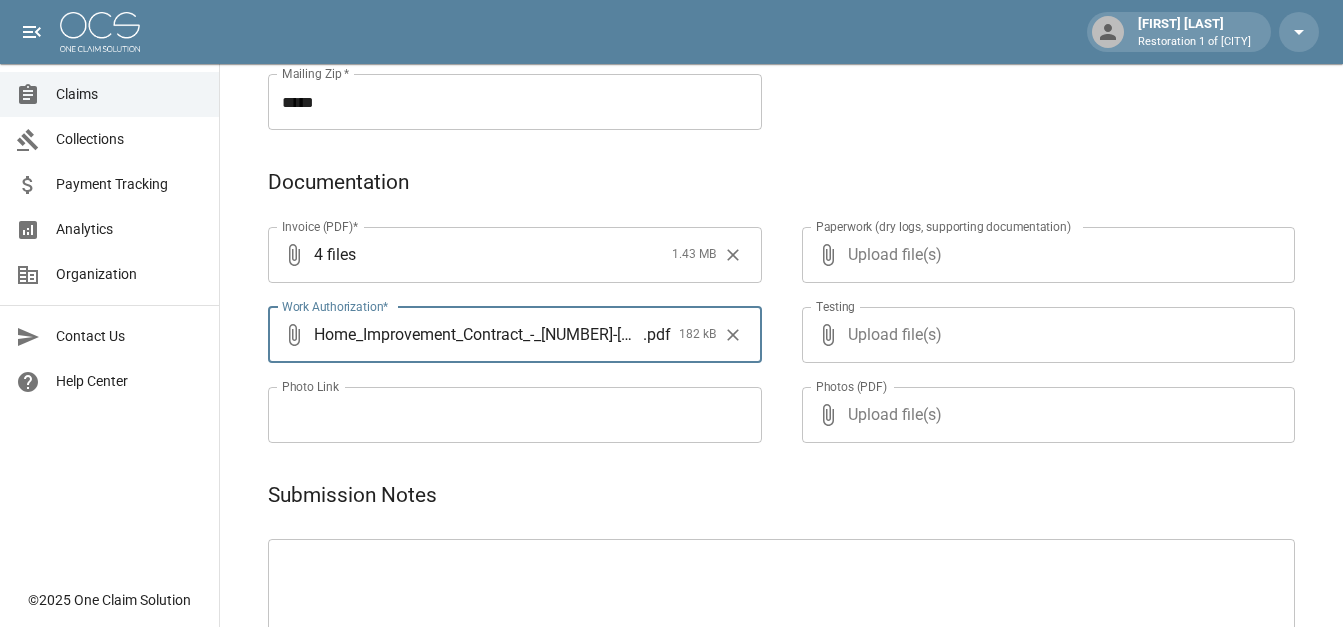 click on "Upload file(s)" at bounding box center [1045, 255] 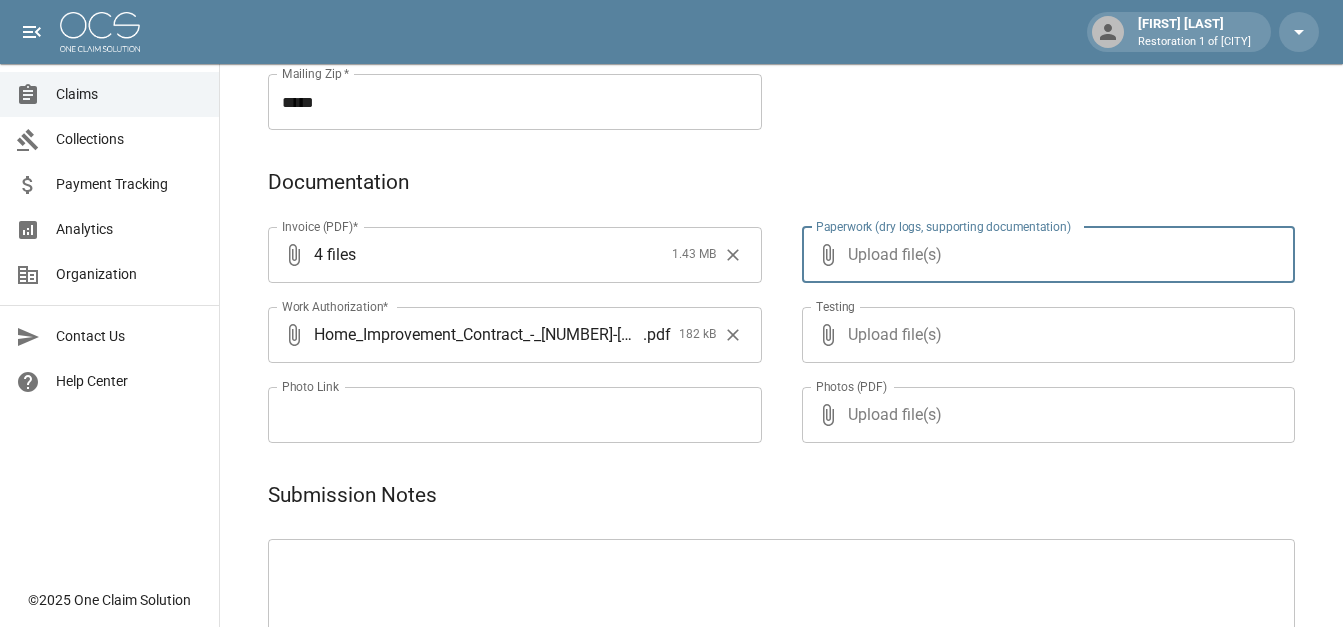 type on "**********" 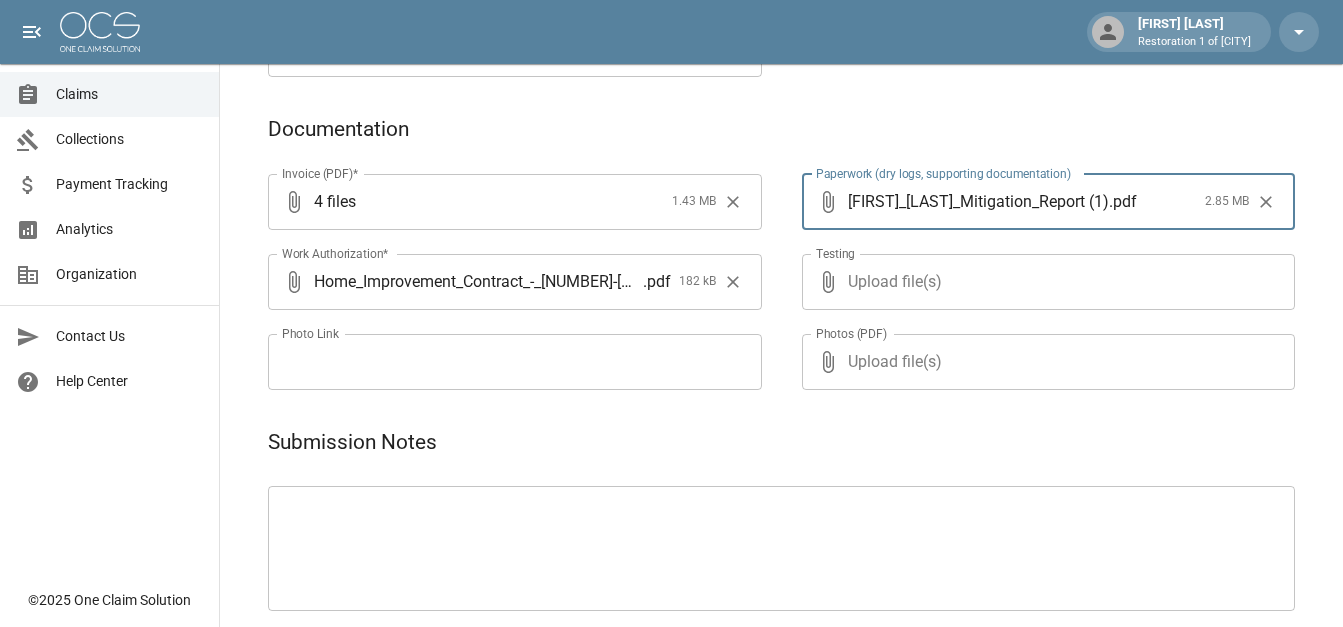 scroll, scrollTop: 1045, scrollLeft: 0, axis: vertical 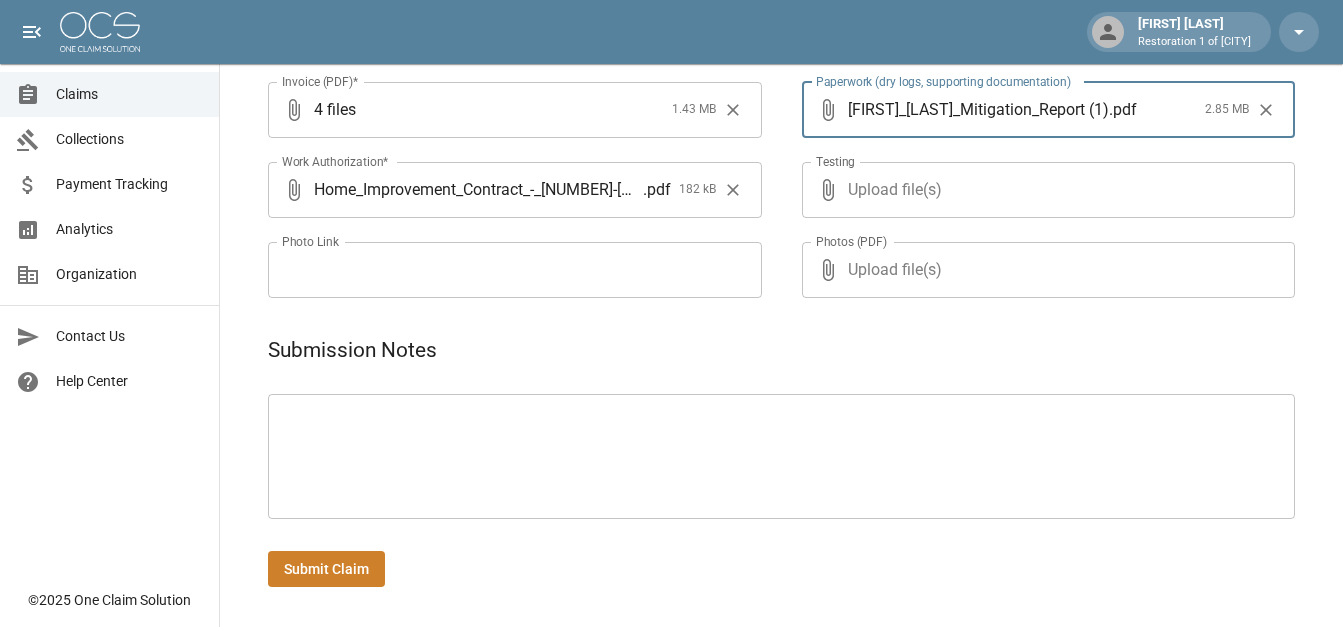 click on "* ​" at bounding box center [781, 456] 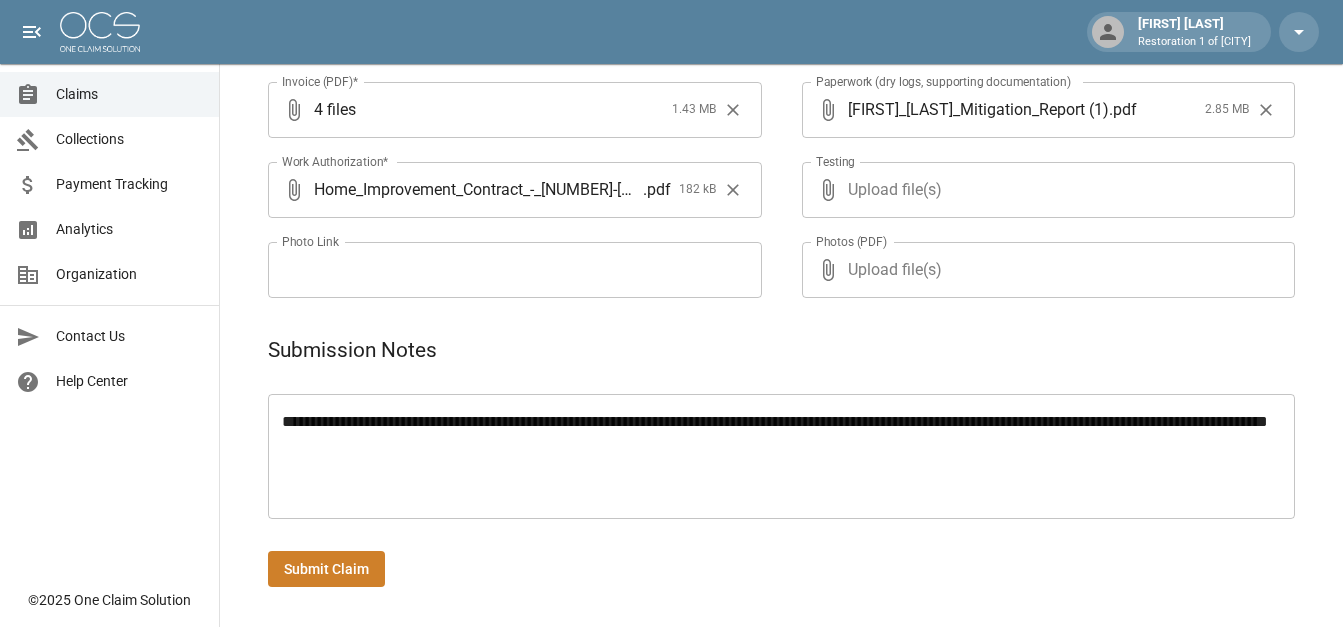 drag, startPoint x: 854, startPoint y: 421, endPoint x: 681, endPoint y: 505, distance: 192.31485 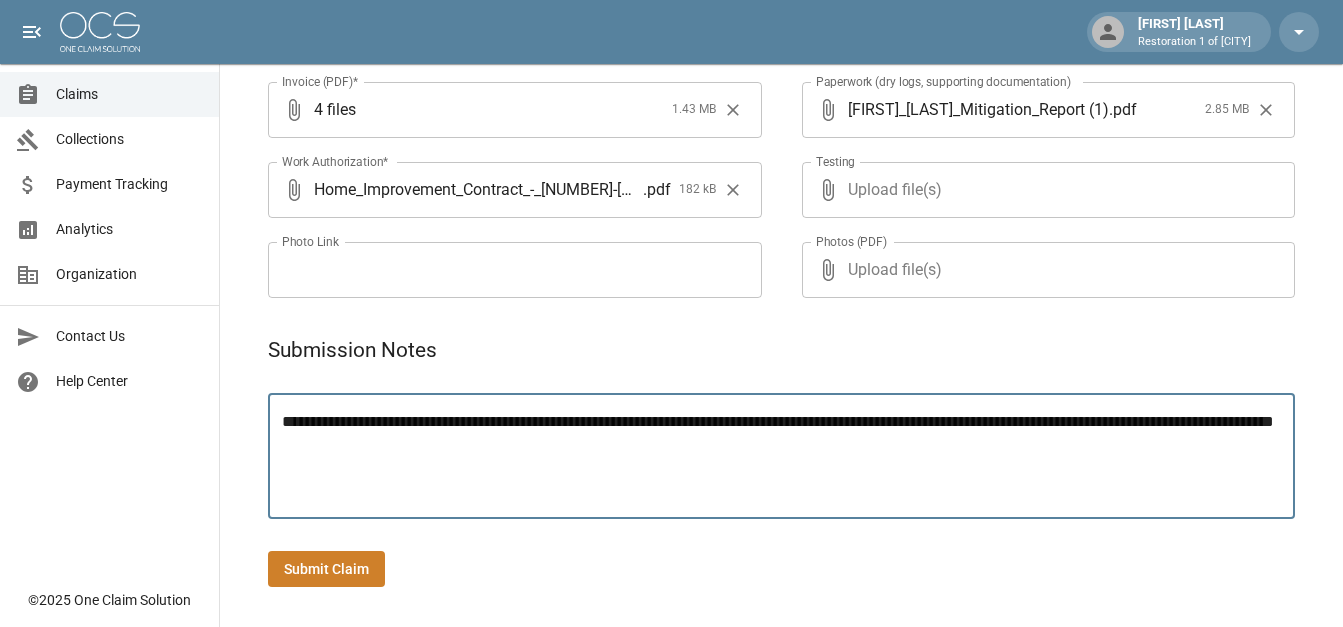 type on "**********" 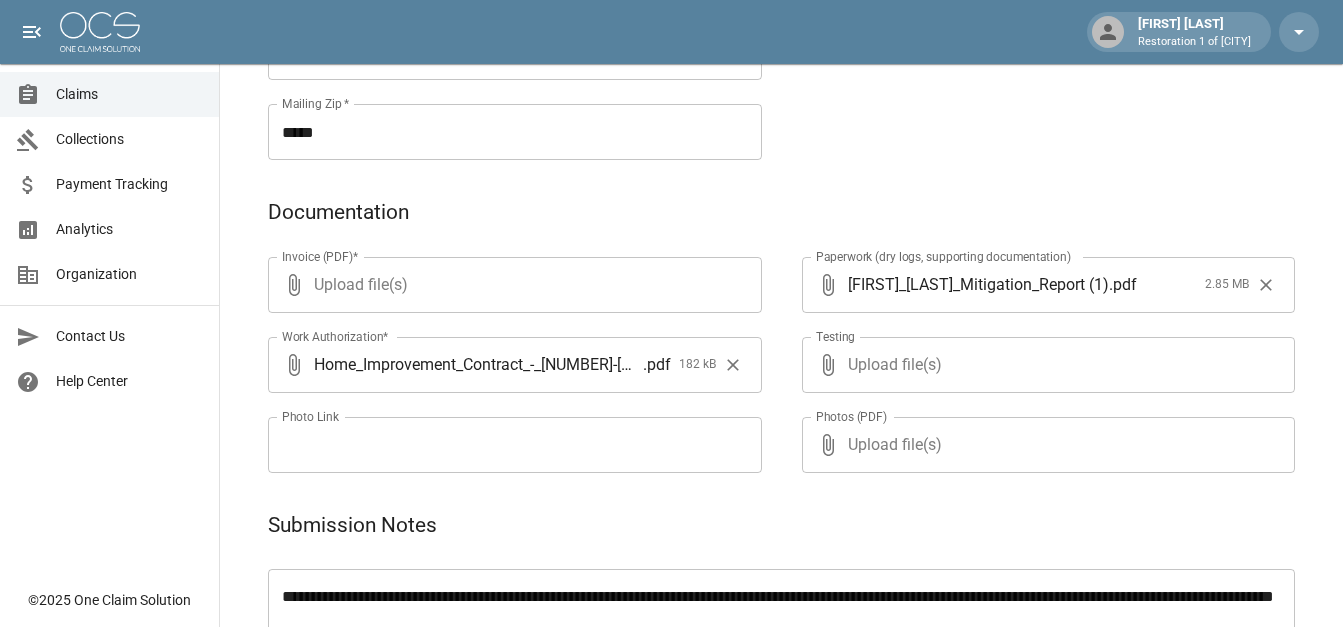 scroll, scrollTop: 845, scrollLeft: 0, axis: vertical 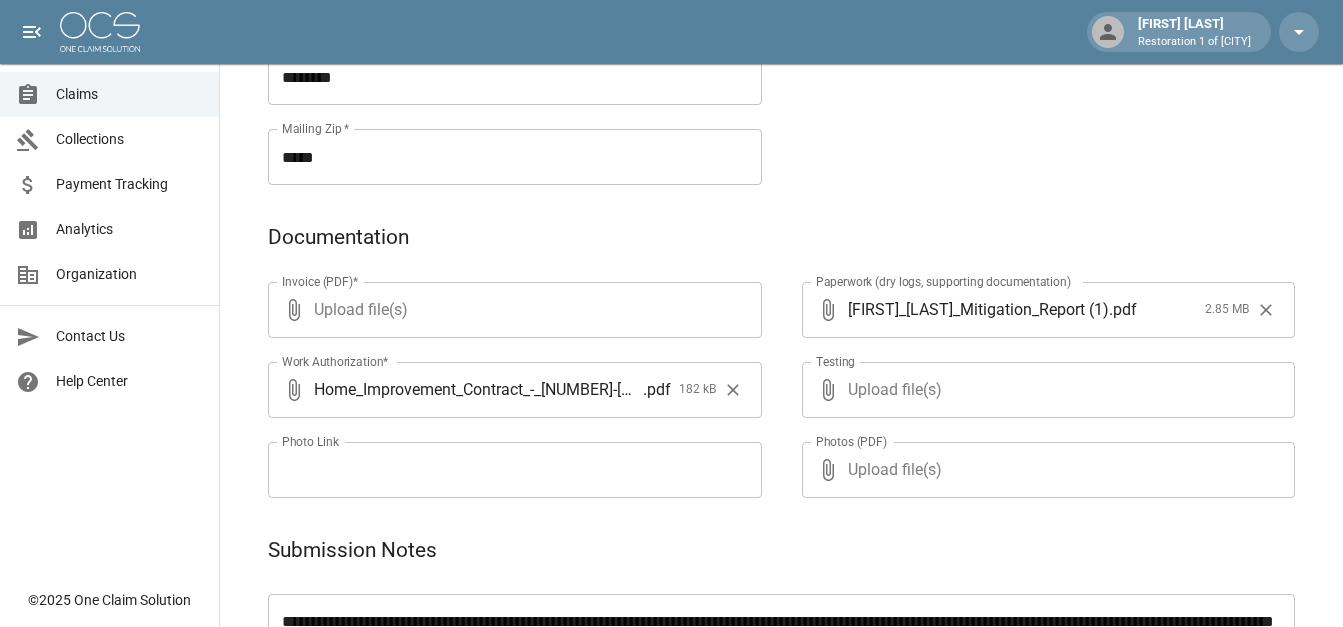click on "Upload file(s)" at bounding box center (511, 310) 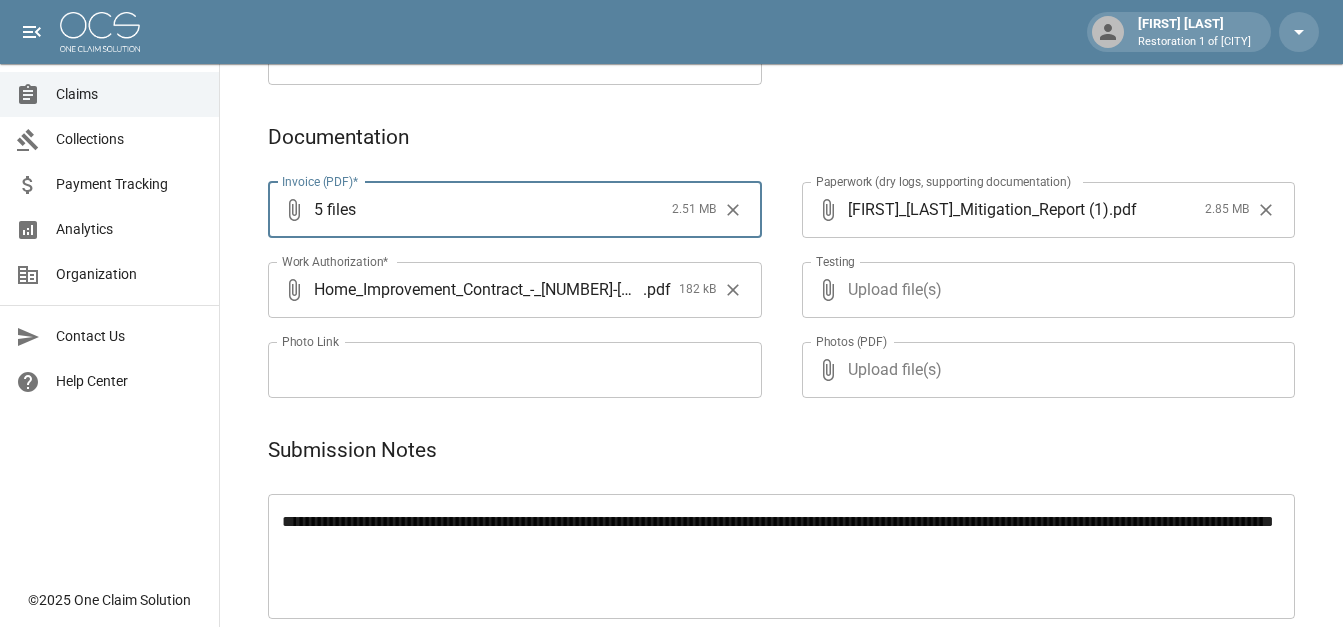 scroll, scrollTop: 1045, scrollLeft: 0, axis: vertical 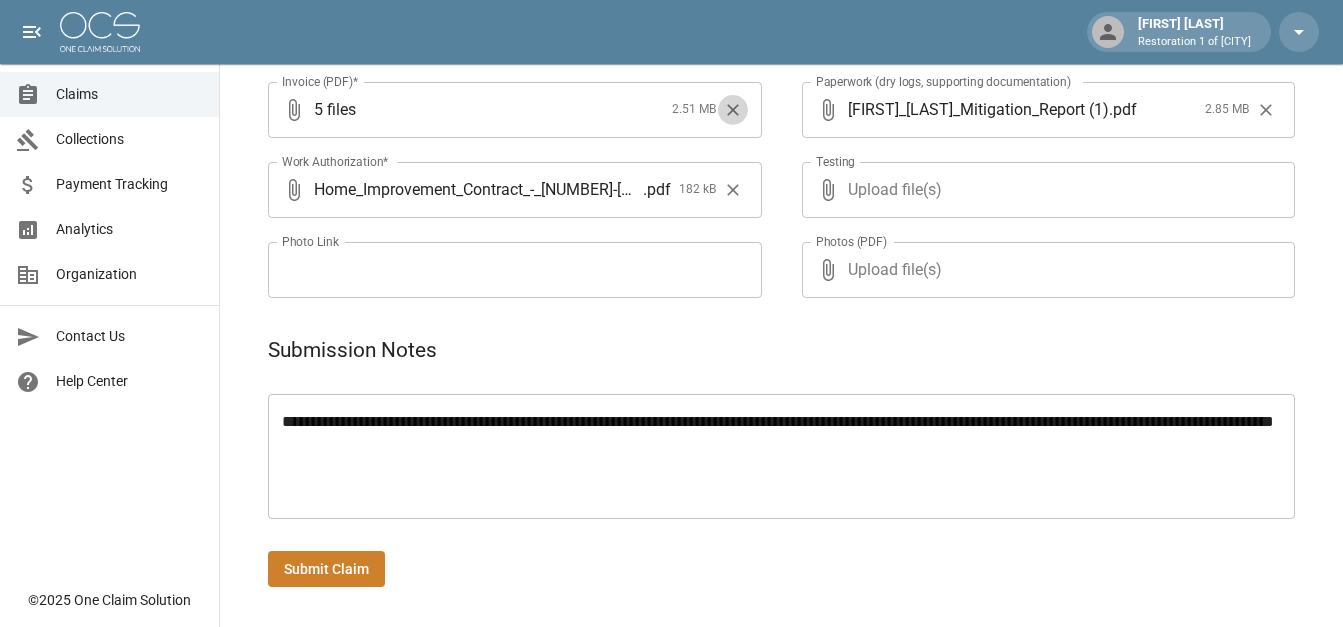 click 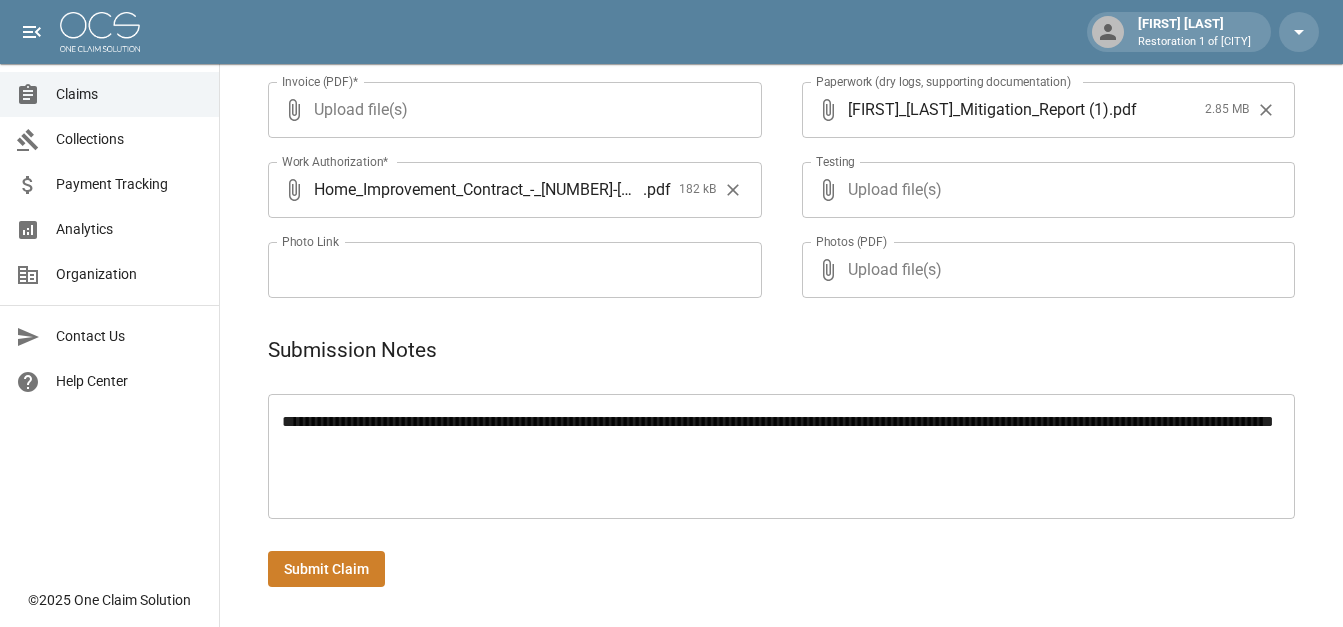 click on "**********" at bounding box center [781, 456] 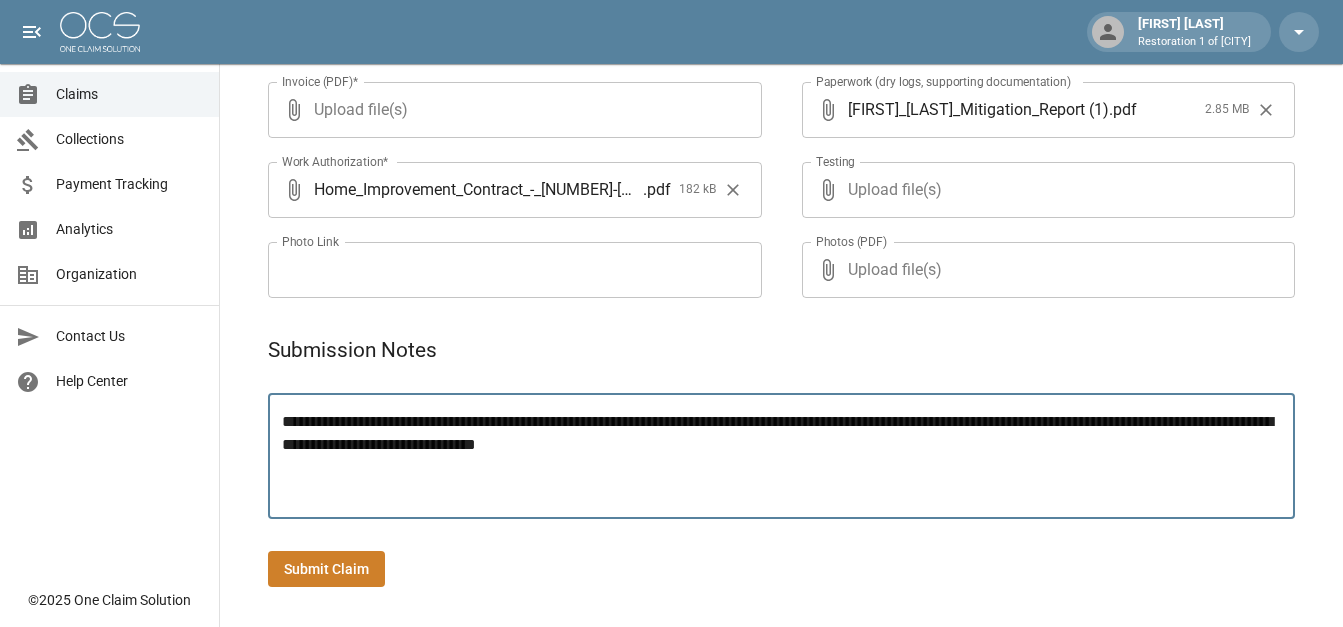 click on "**********" at bounding box center [781, 456] 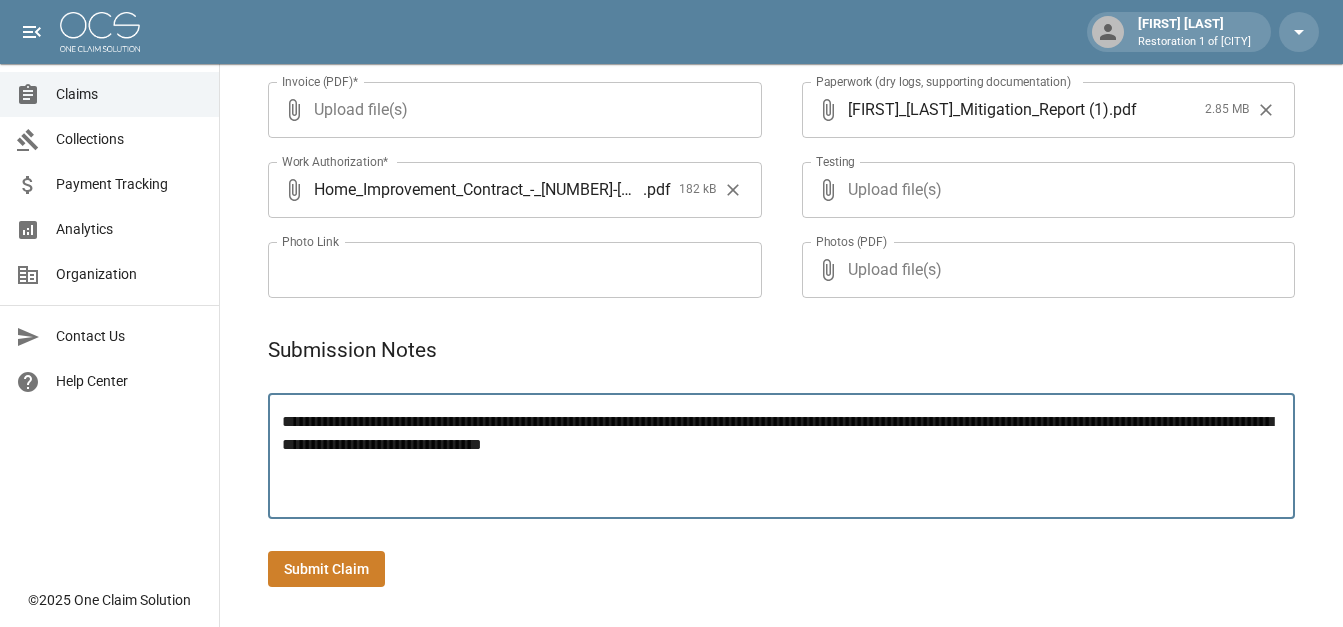 type on "**********" 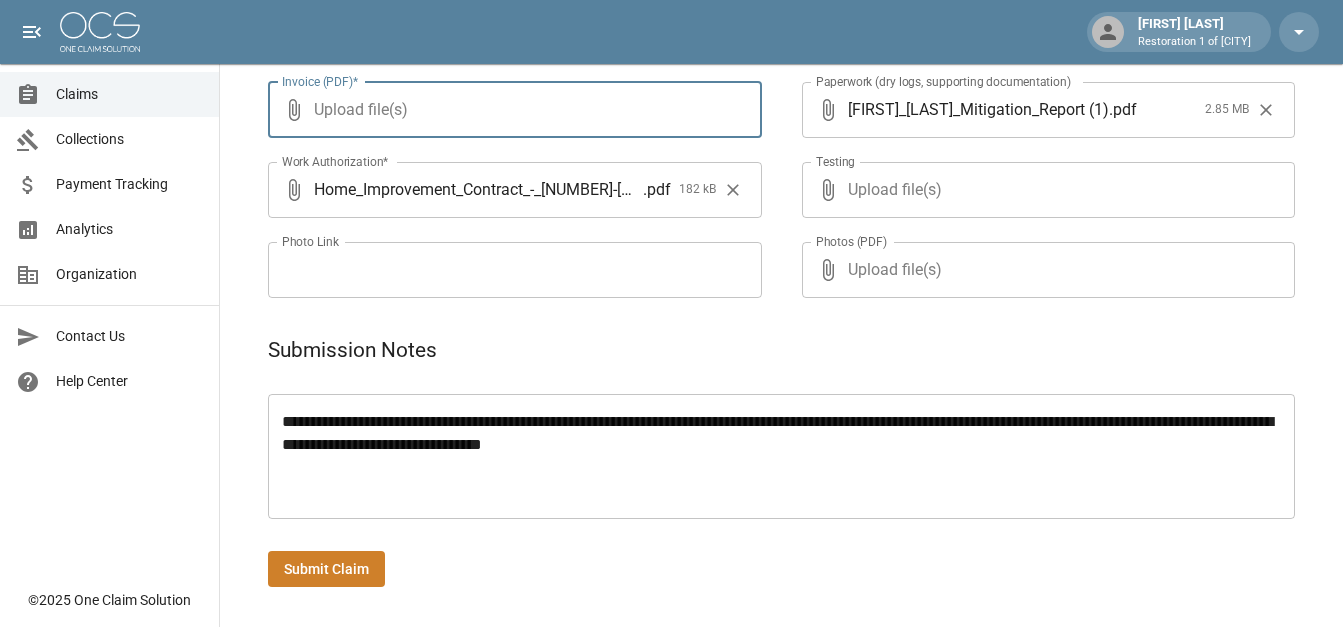 type on "**********" 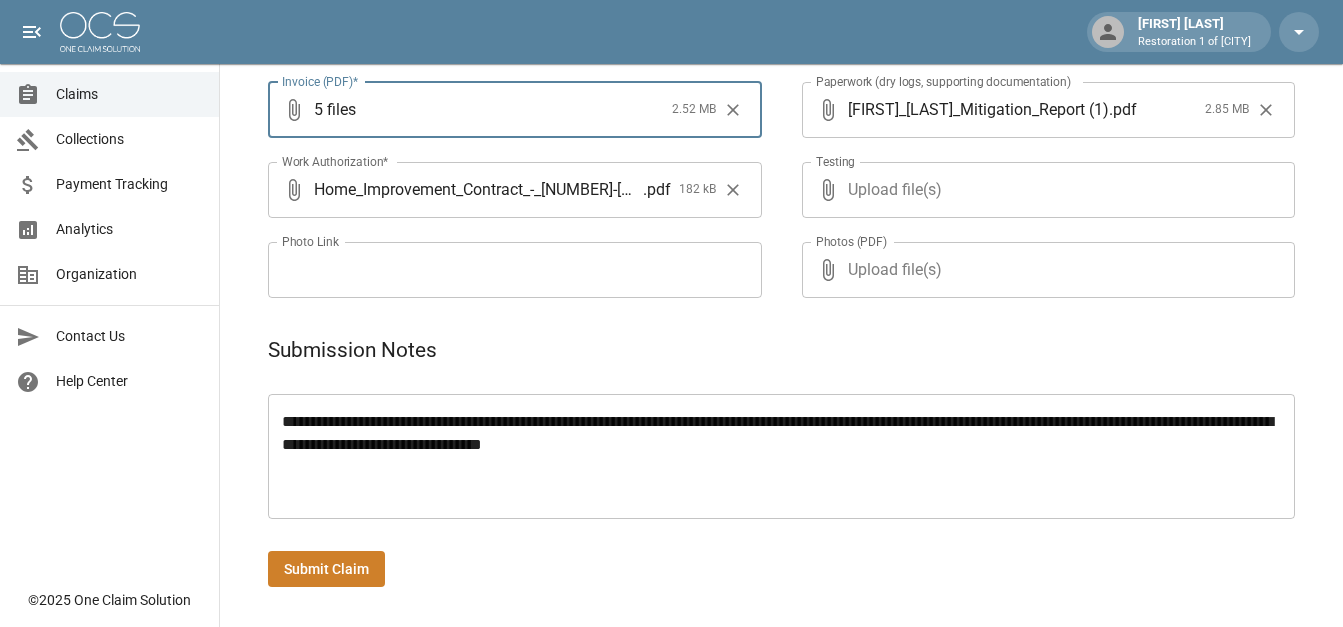 click on "Submit Claim" at bounding box center [326, 569] 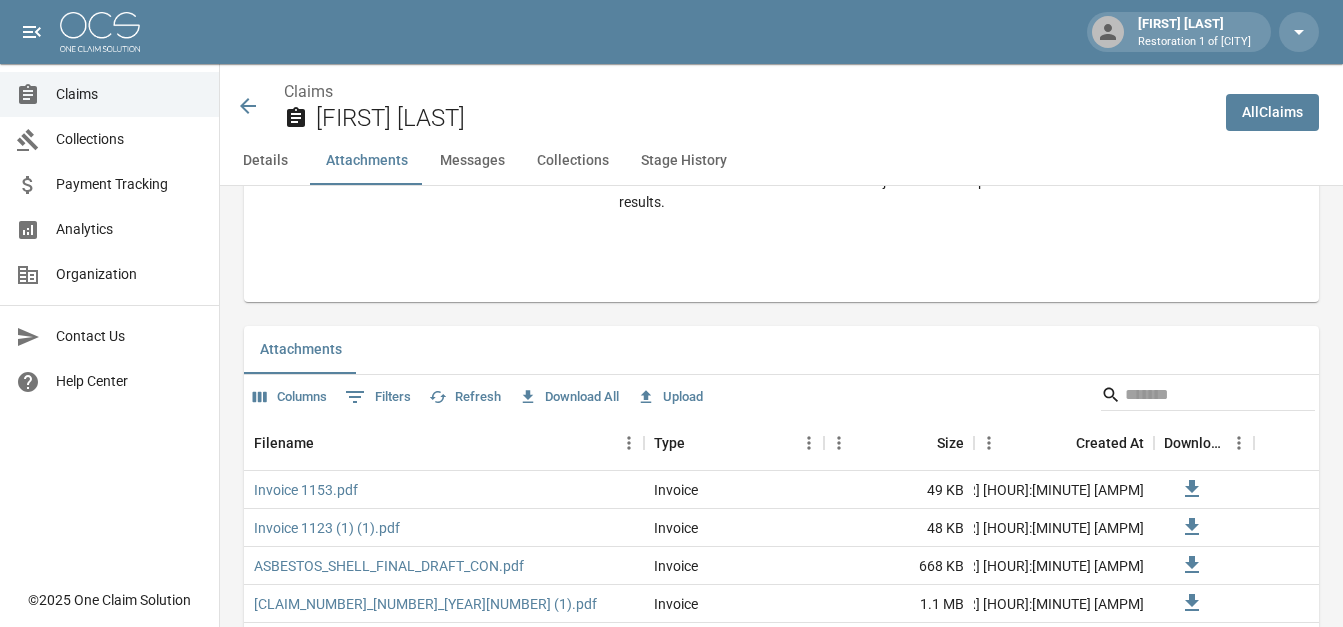 scroll, scrollTop: 1400, scrollLeft: 0, axis: vertical 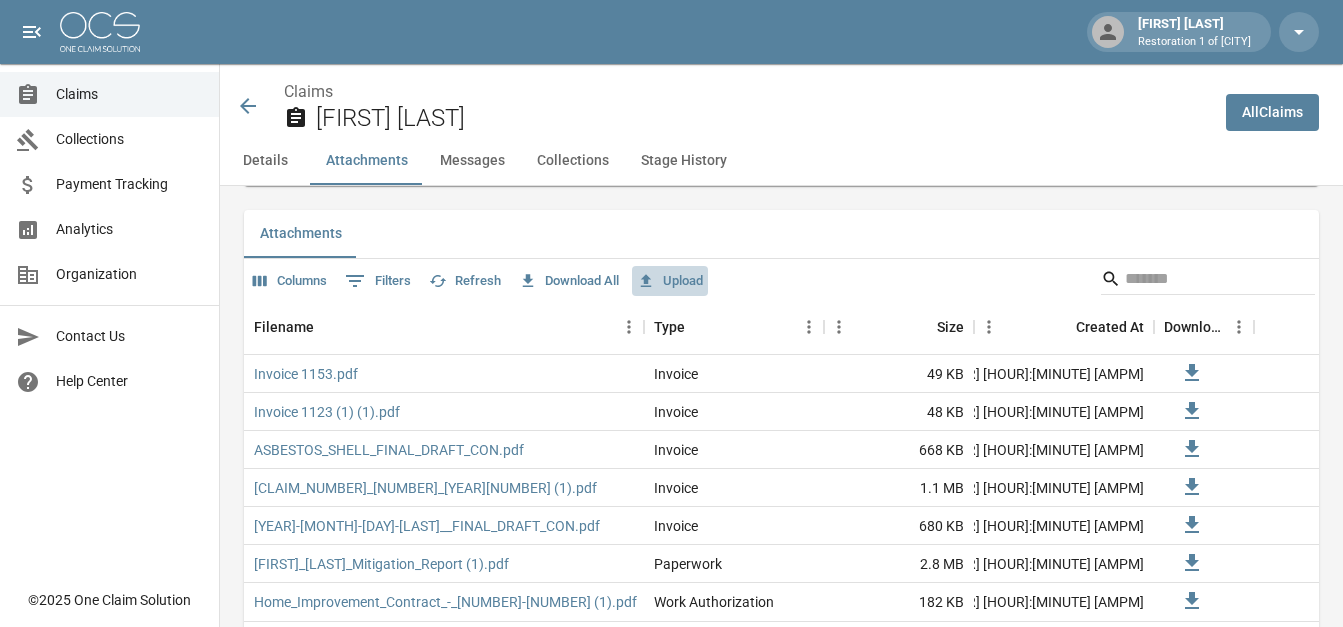 click on "Upload" at bounding box center (670, 281) 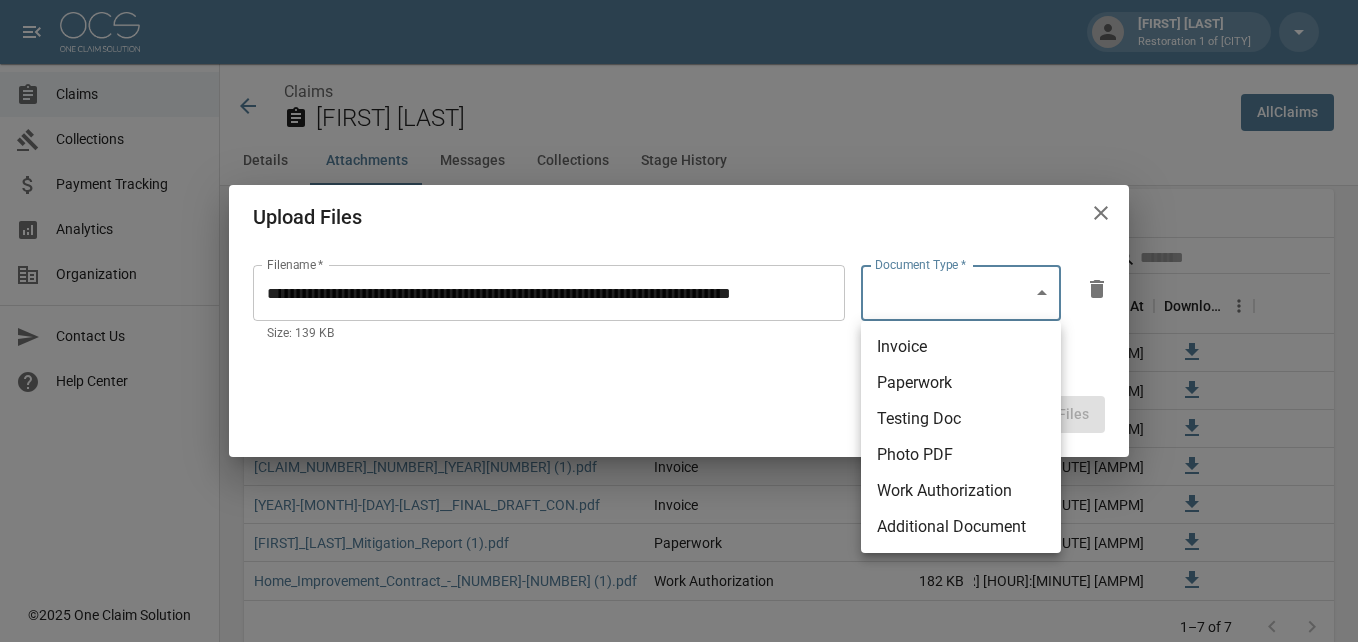 click on "[FIRST] [LAST]  Restoration 1 of [CITY]  Claims Collections Payment Tracking Analytics Organization Contact Us Help Center ©  [YEAR]   One Claim Solution Claims [FIRST] [LAST] All  Claims Details Attachments Messages Collections Stage History Details Claim Information Name [FIRST] [LAST] Claim Number [CLAIM_NUMBER] Claim Type Water Mitigation Amount $[AMOUNT] Committed Amount $[AMOUNT] Balance Due $[AMOUNT] Stage New Claim Insurance Provider Auto Owners Date of Loss [MONTH] [DAY], [YEAR] Date Submitted [MONTH] [DAY], [YEAR] [HOUR]:[MINUTE] [AMPM] Date Claim Escalated - Date Claim Closed - Claim Outcome - Claim Closure Reason - Submitted By [FIRST] [LAST] Company Restoration 1 of [CITY]  Created At [MONTH] [DAY], [YEAR] [HOUR]:[MINUTE] [AMPM] Updated At [MONTH] [DAY], [YEAR] [HOUR]:[MINUTE] [AMPM] Insured's Information Property Owner [FIRST] [LAST] Mailing Address [NUMBER] [STREET] [CITY] [STATE] [POSTAL_CODE] Insured's Phone Number ([PHONE]) Insured's Alt Phone Number - Insured's Email [EMAIL] Documentation pdf pdf" at bounding box center (679, 238) 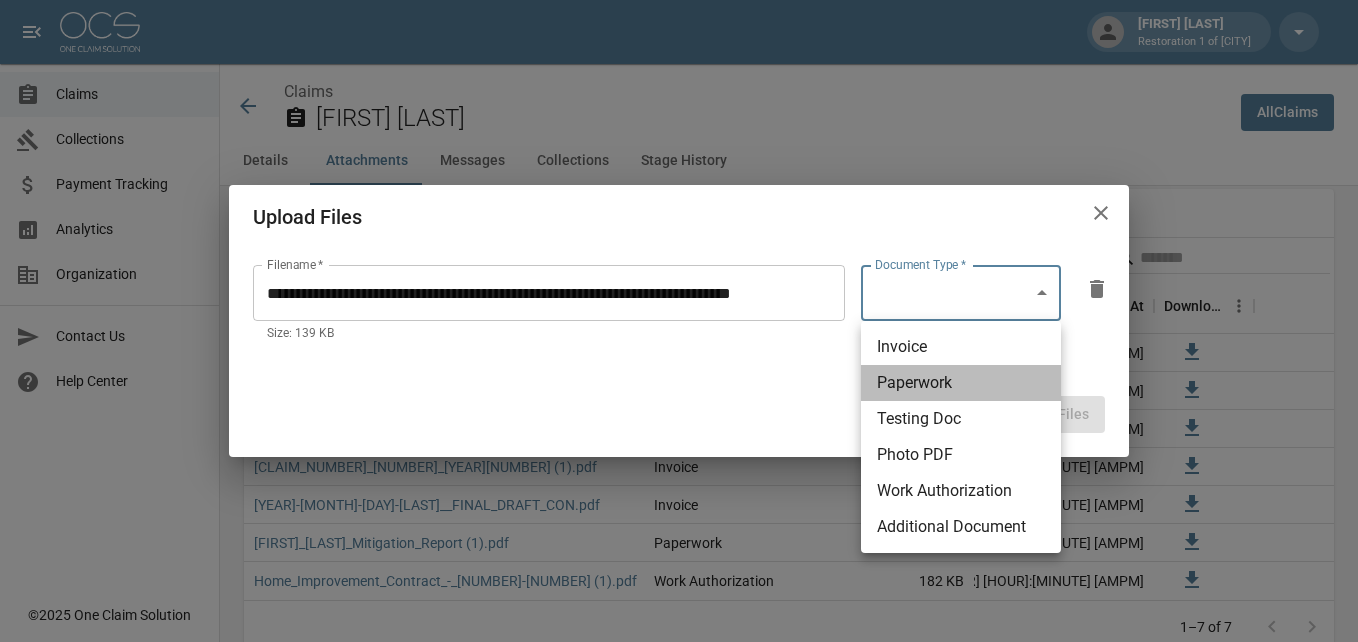 click on "Paperwork" at bounding box center [961, 383] 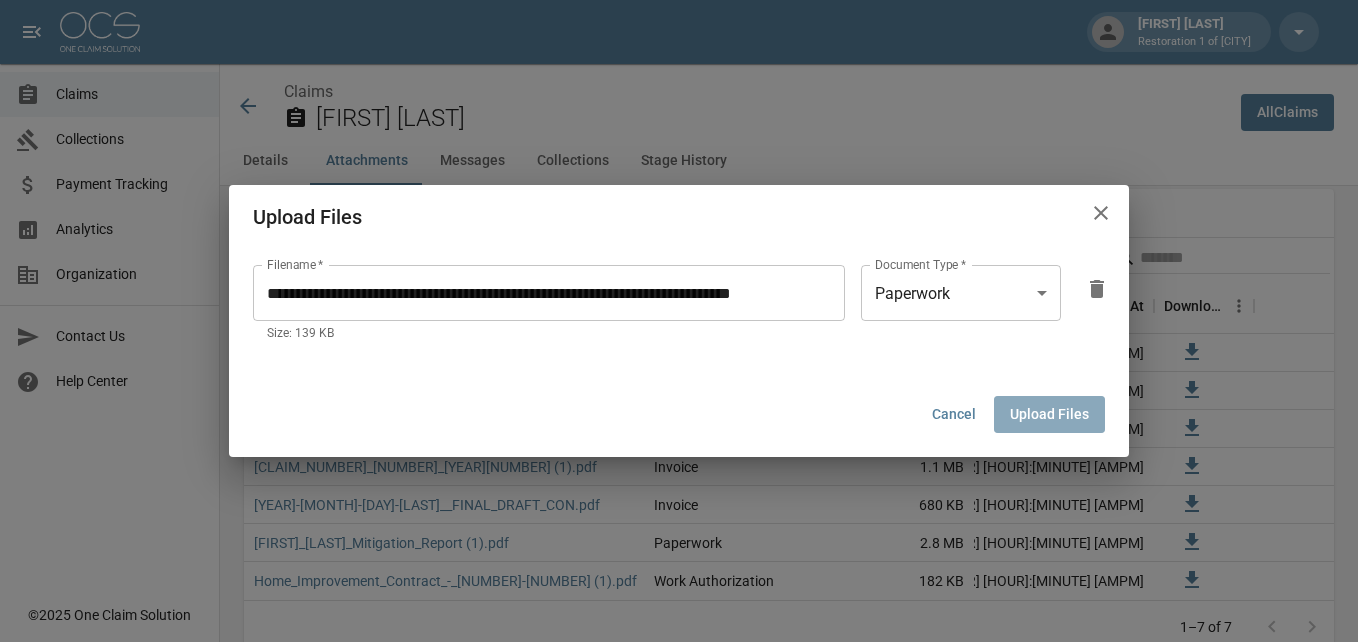 click on "Upload Files" at bounding box center (1049, 414) 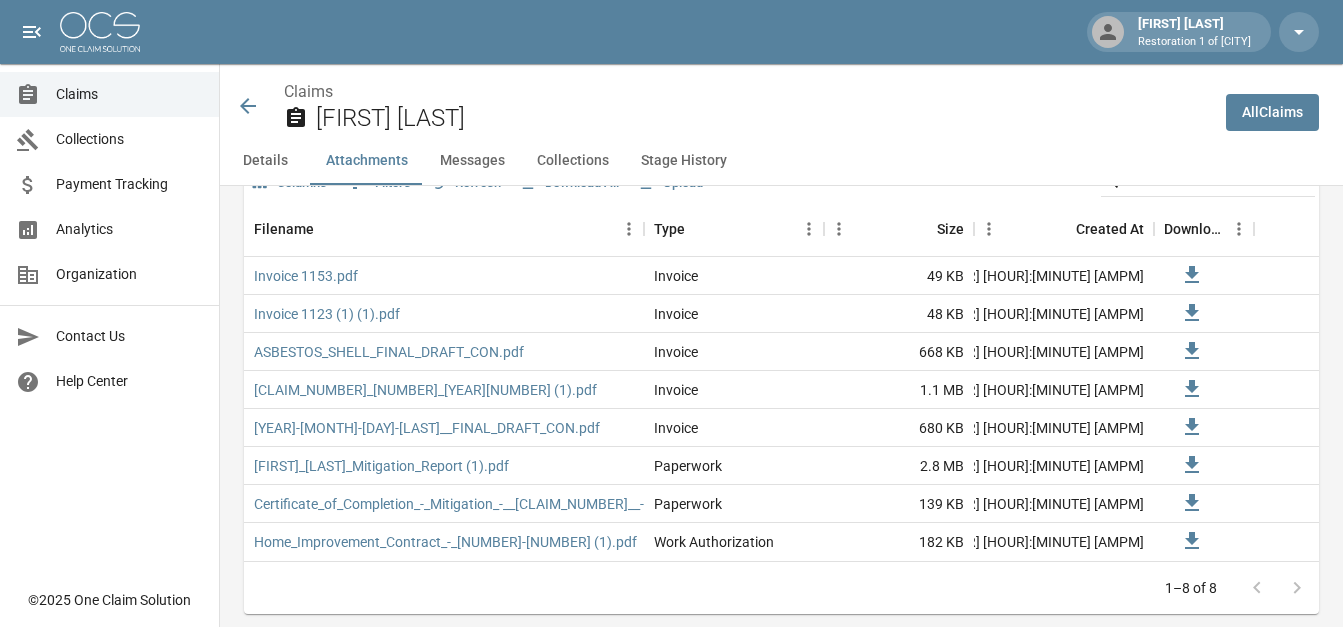 scroll, scrollTop: 1500, scrollLeft: 0, axis: vertical 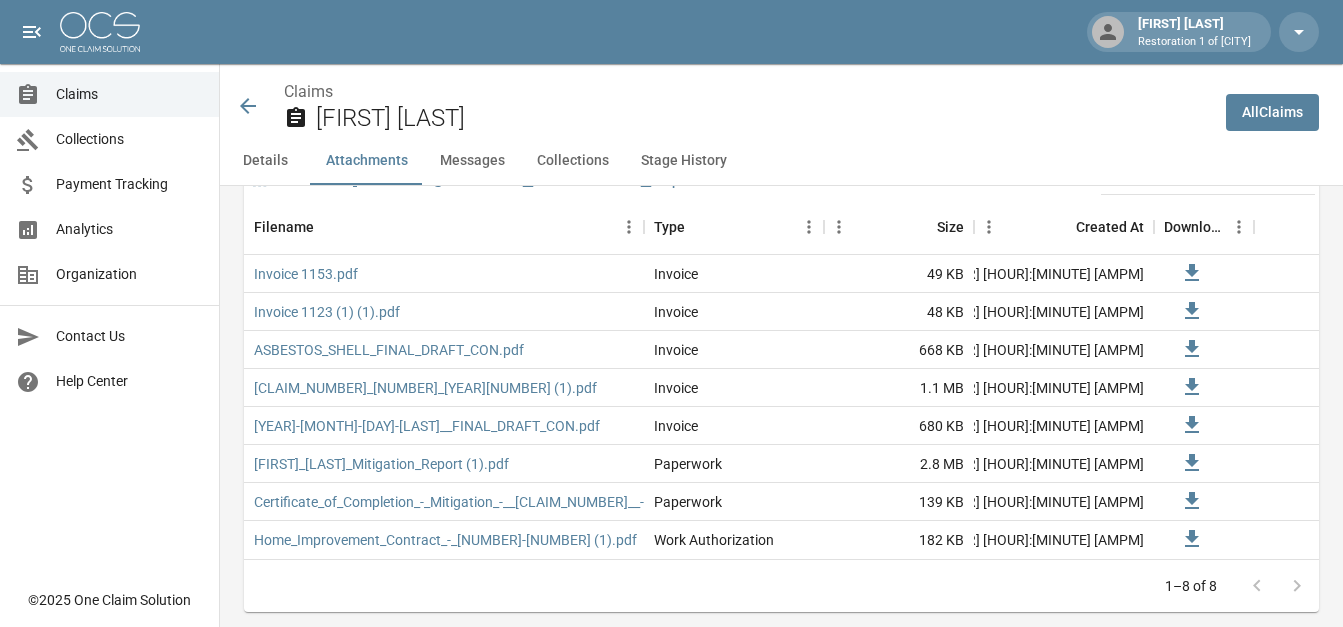 click on "All  Claims" at bounding box center [1272, 112] 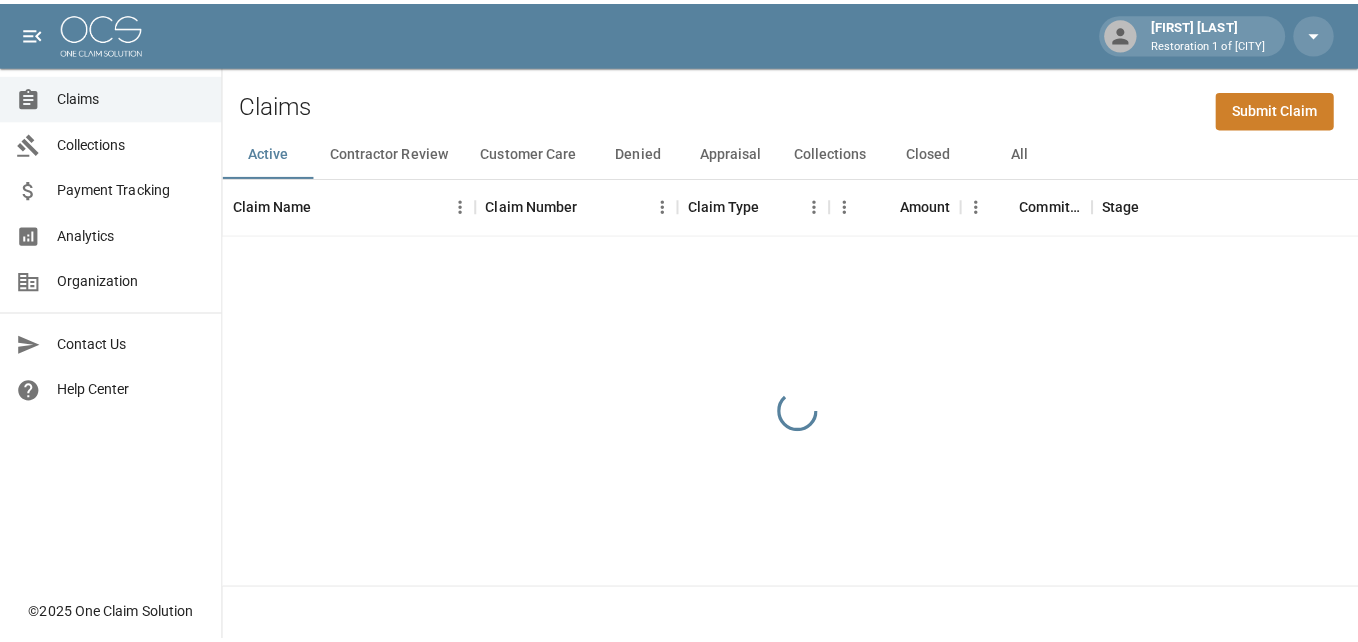 scroll, scrollTop: 0, scrollLeft: 0, axis: both 